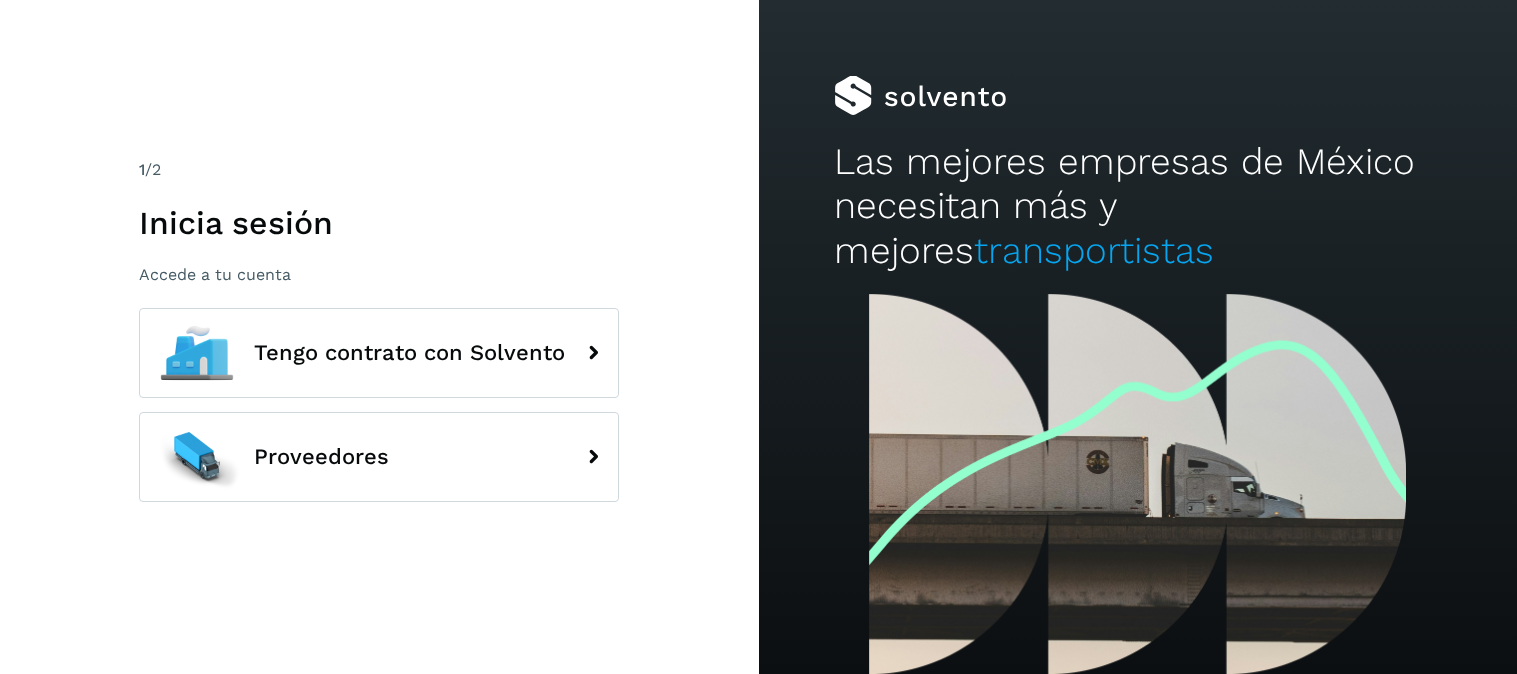 scroll, scrollTop: 0, scrollLeft: 0, axis: both 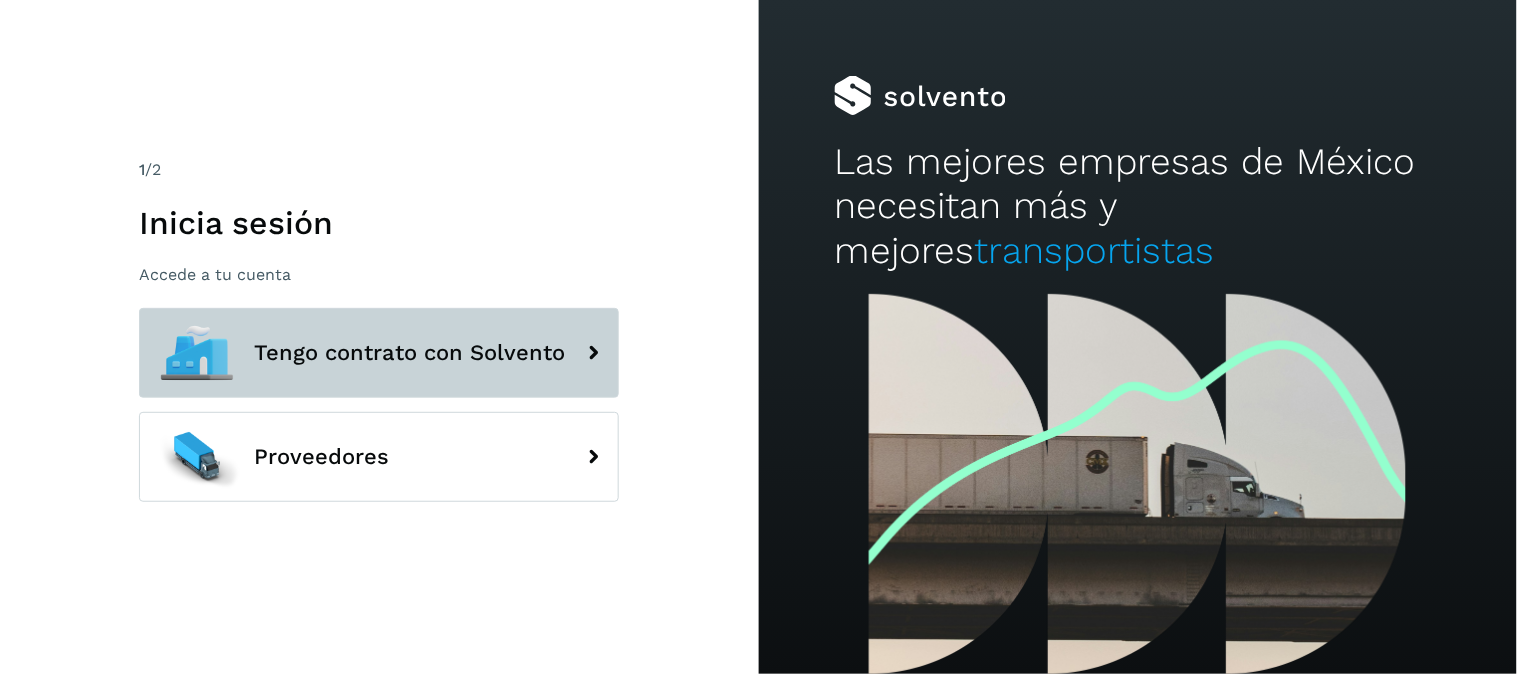 click on "Tengo contrato con Solvento" 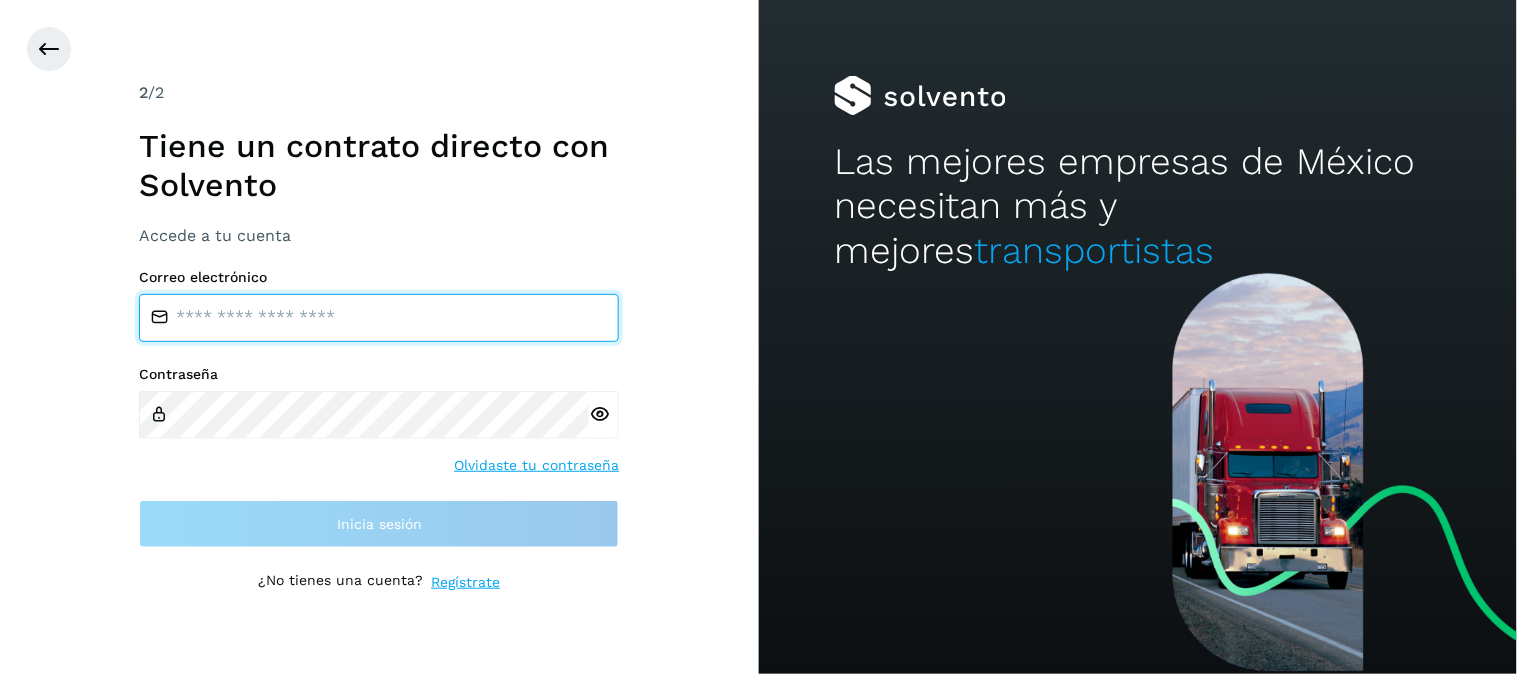 click at bounding box center (379, 318) 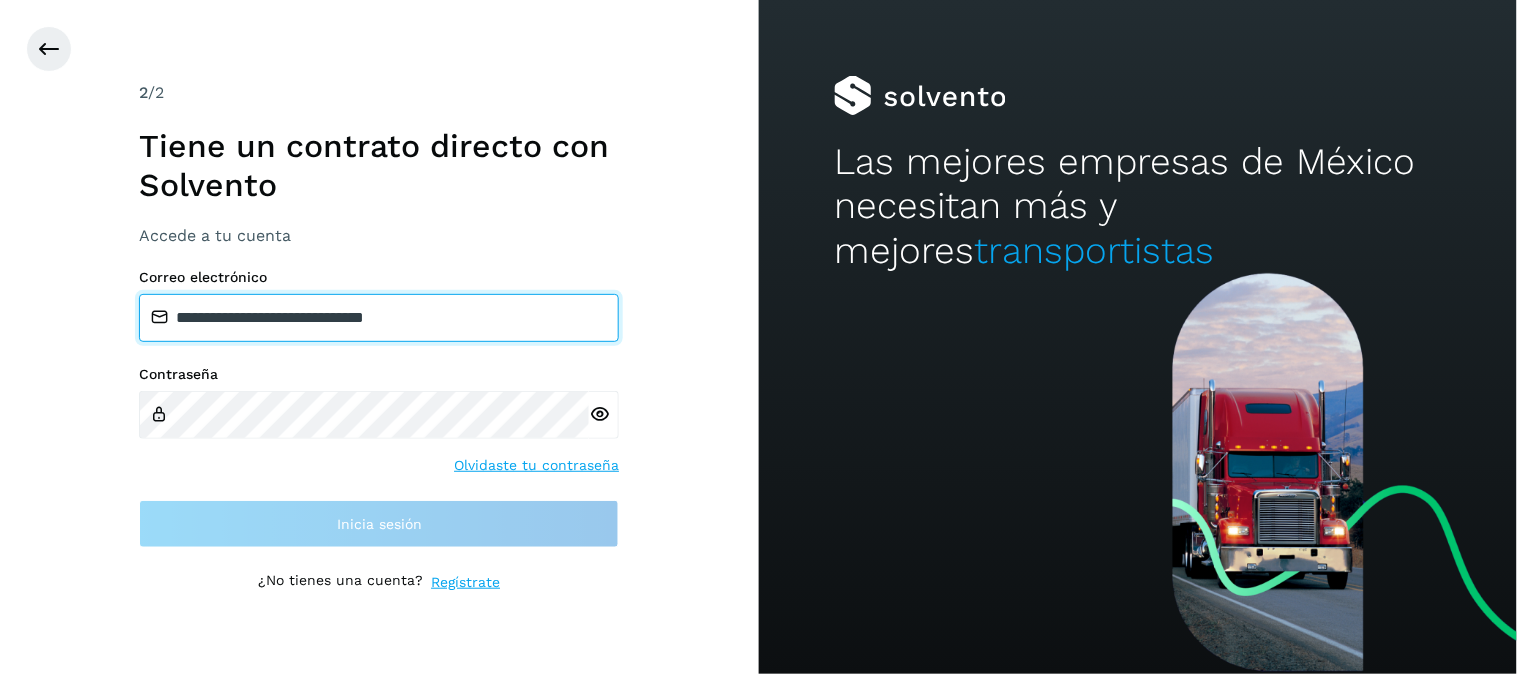 click on "**********" at bounding box center [379, 318] 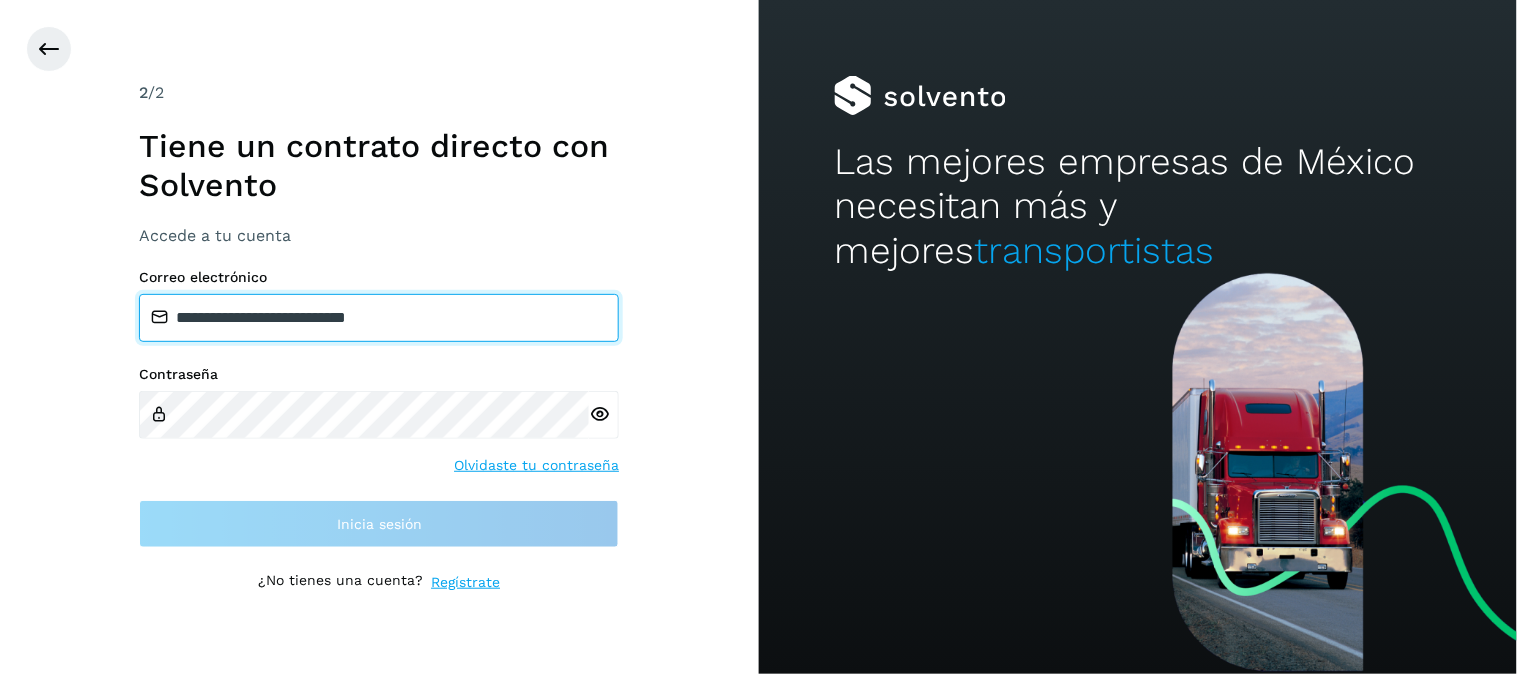 type on "**********" 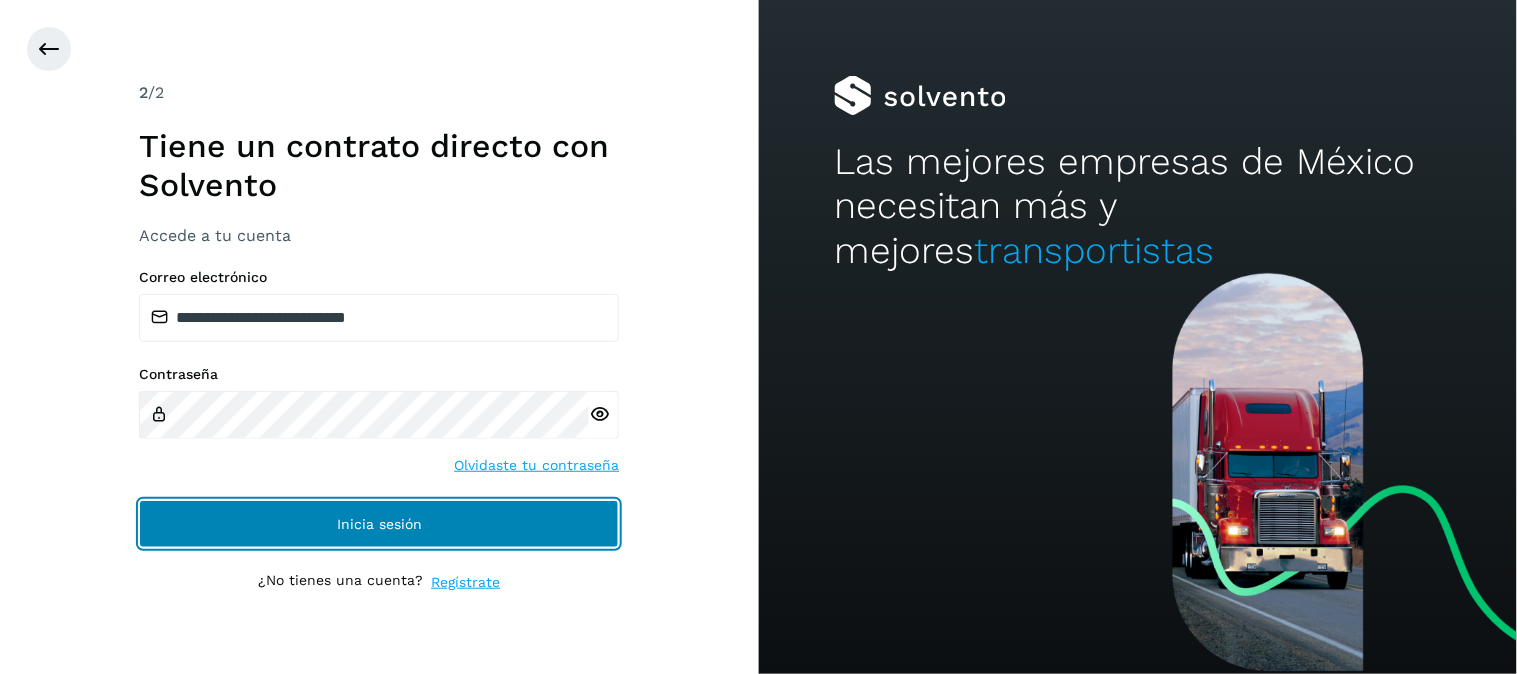 click on "Inicia sesión" 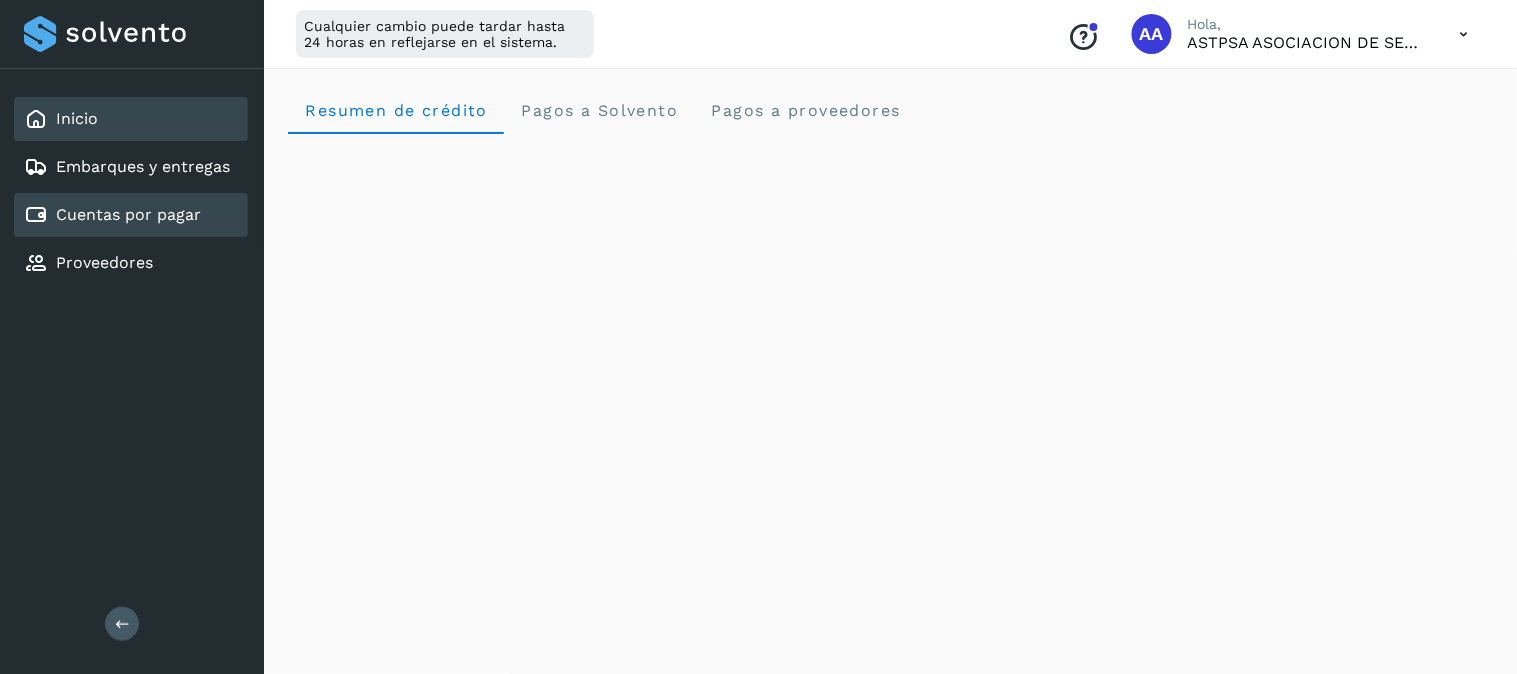 click on "Cuentas por pagar" at bounding box center [128, 214] 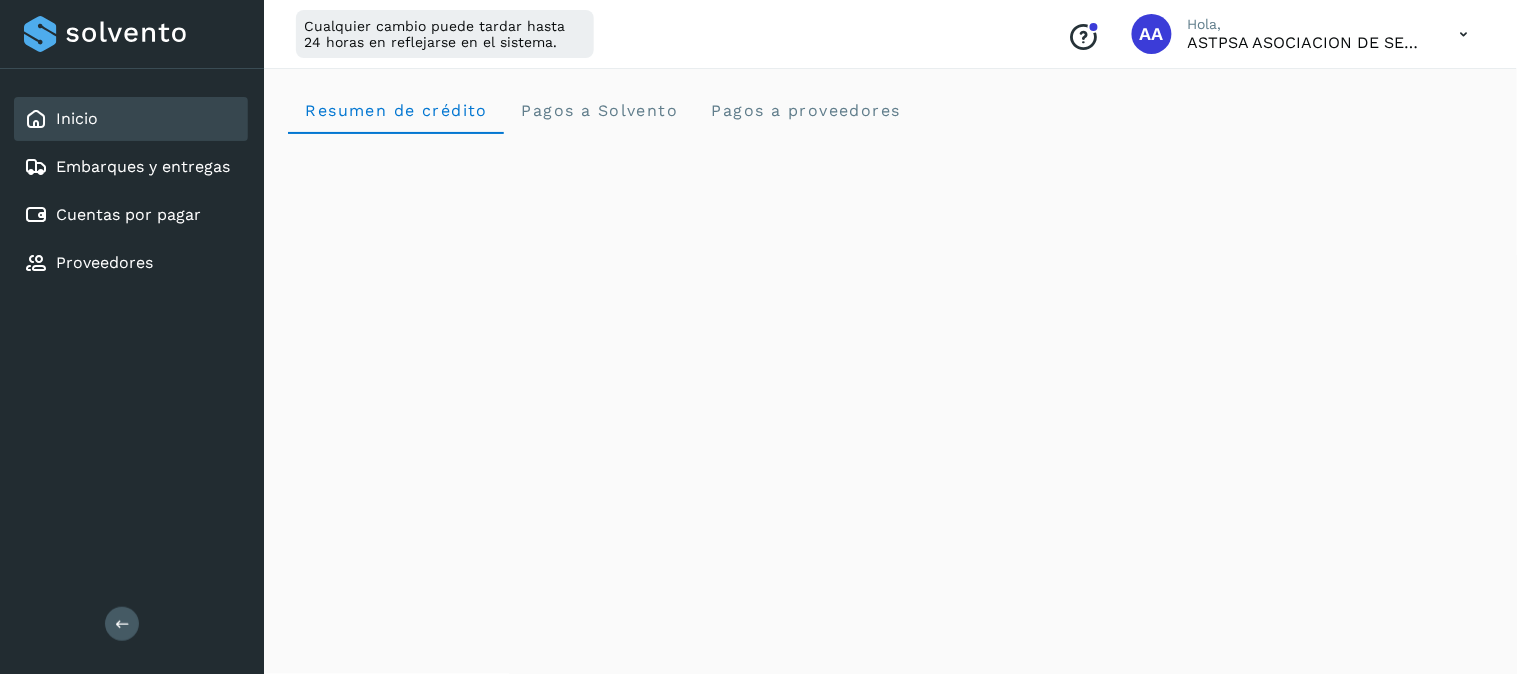 click on "Inicio" at bounding box center (77, 118) 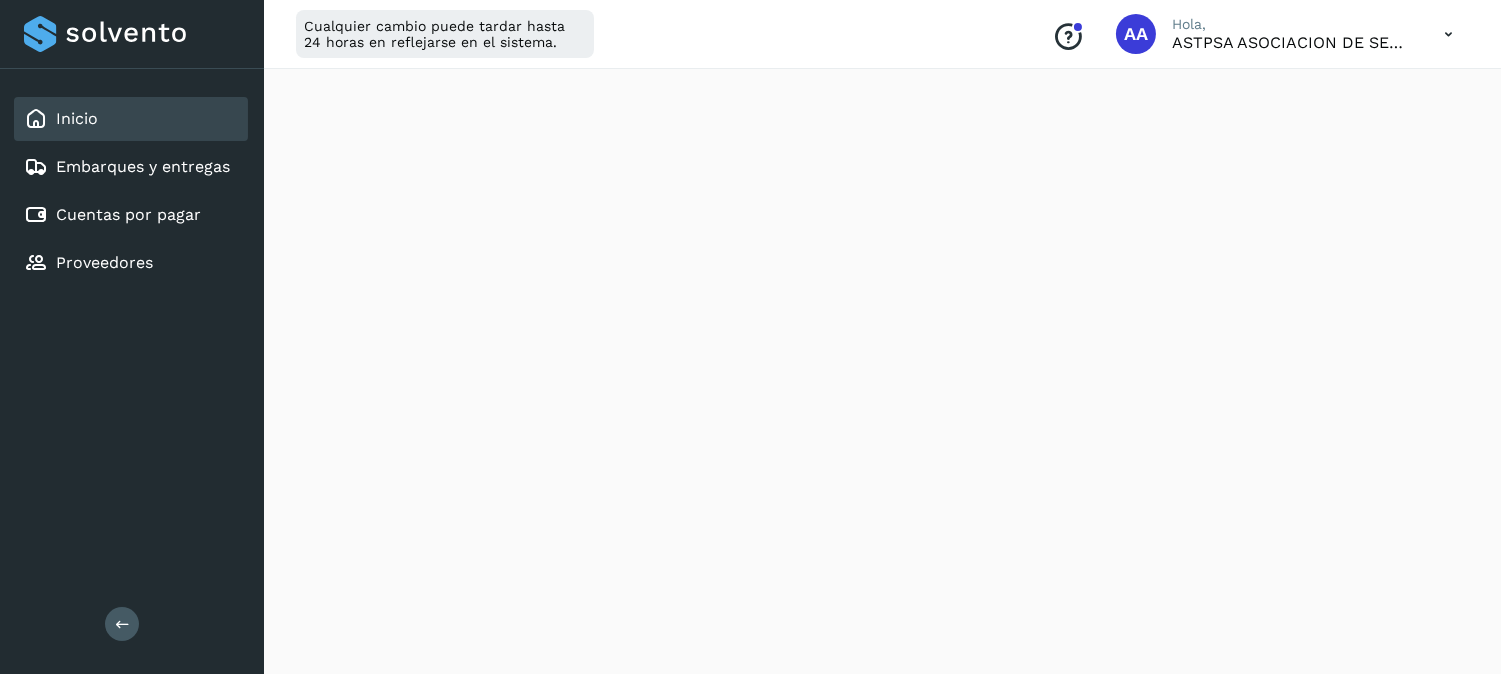 scroll, scrollTop: 666, scrollLeft: 0, axis: vertical 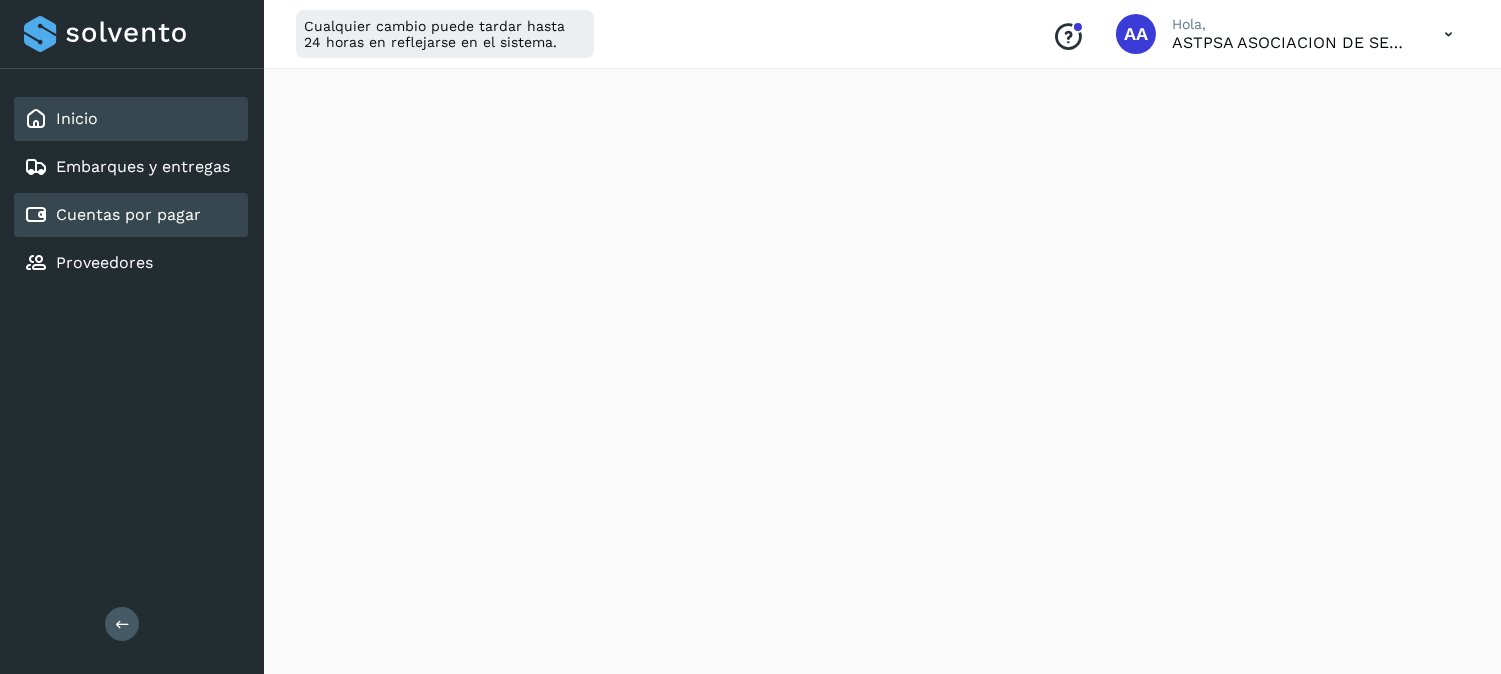 click on "Cuentas por pagar" at bounding box center [128, 214] 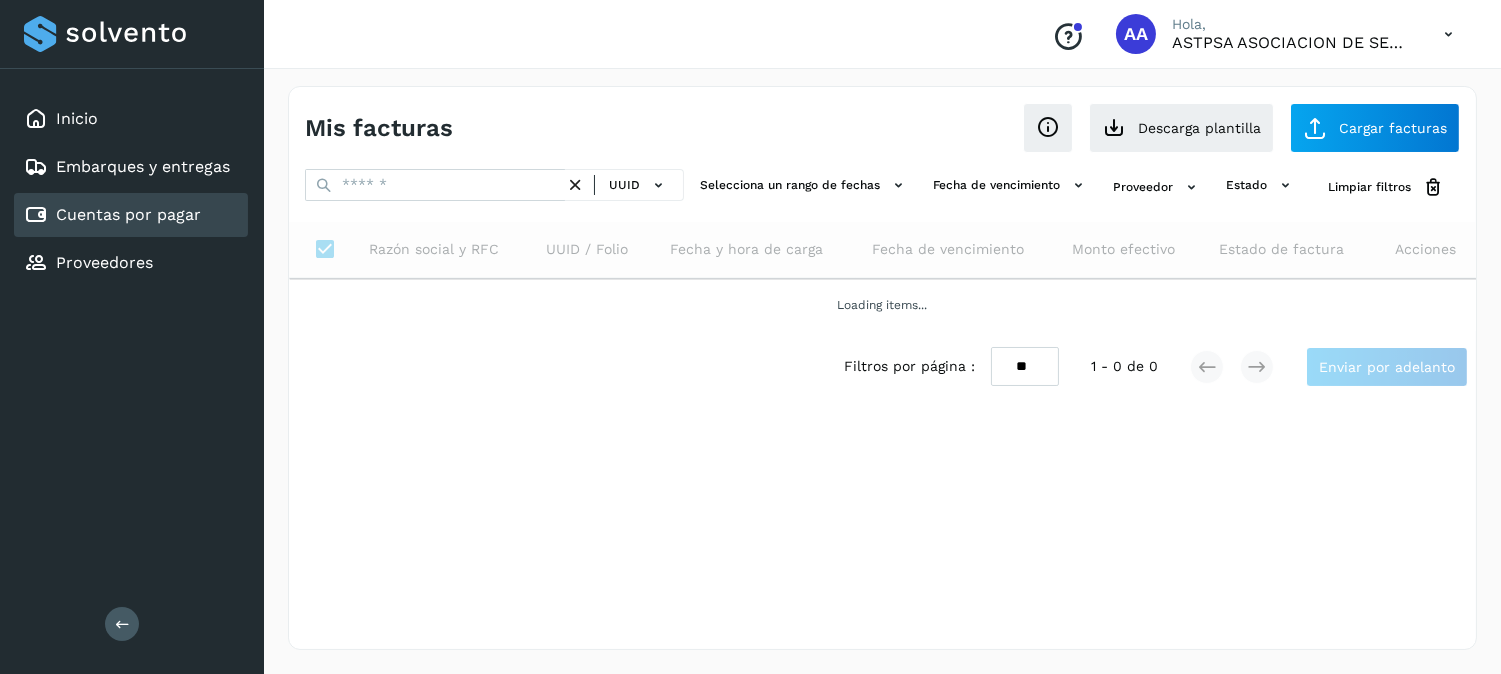 scroll, scrollTop: 0, scrollLeft: 0, axis: both 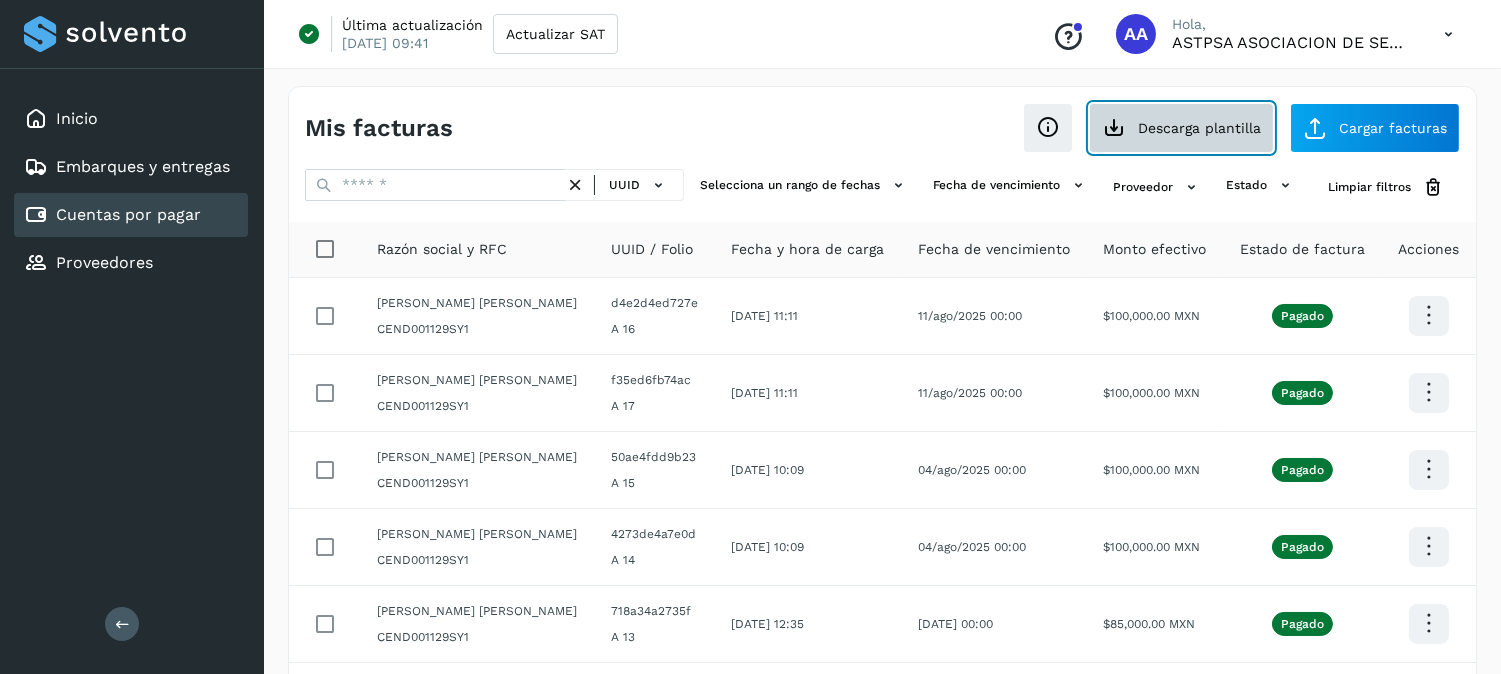 click on "Descarga plantilla" 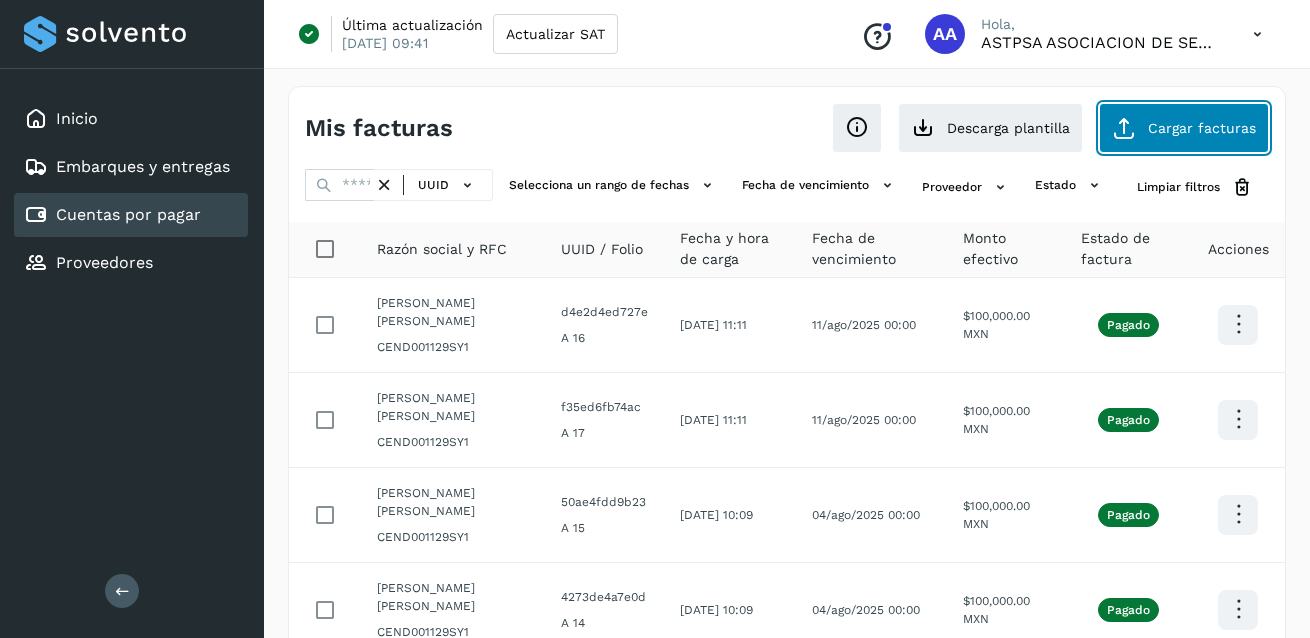click on "Cargar facturas" 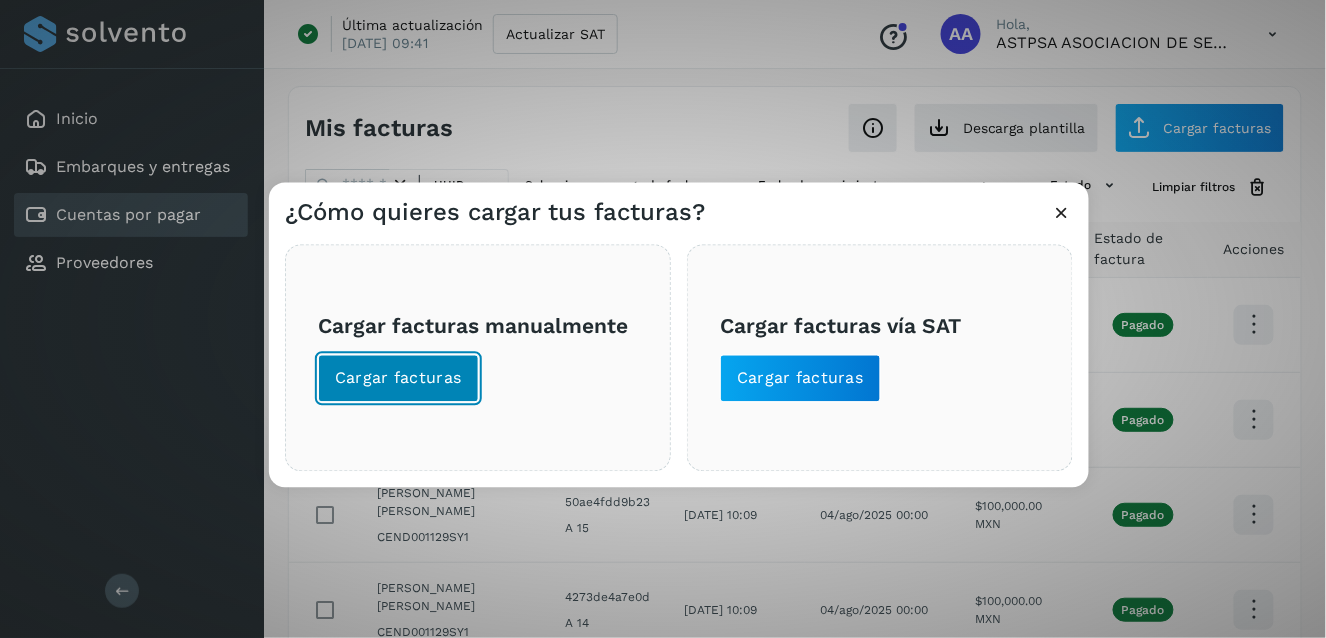click on "Cargar facturas" 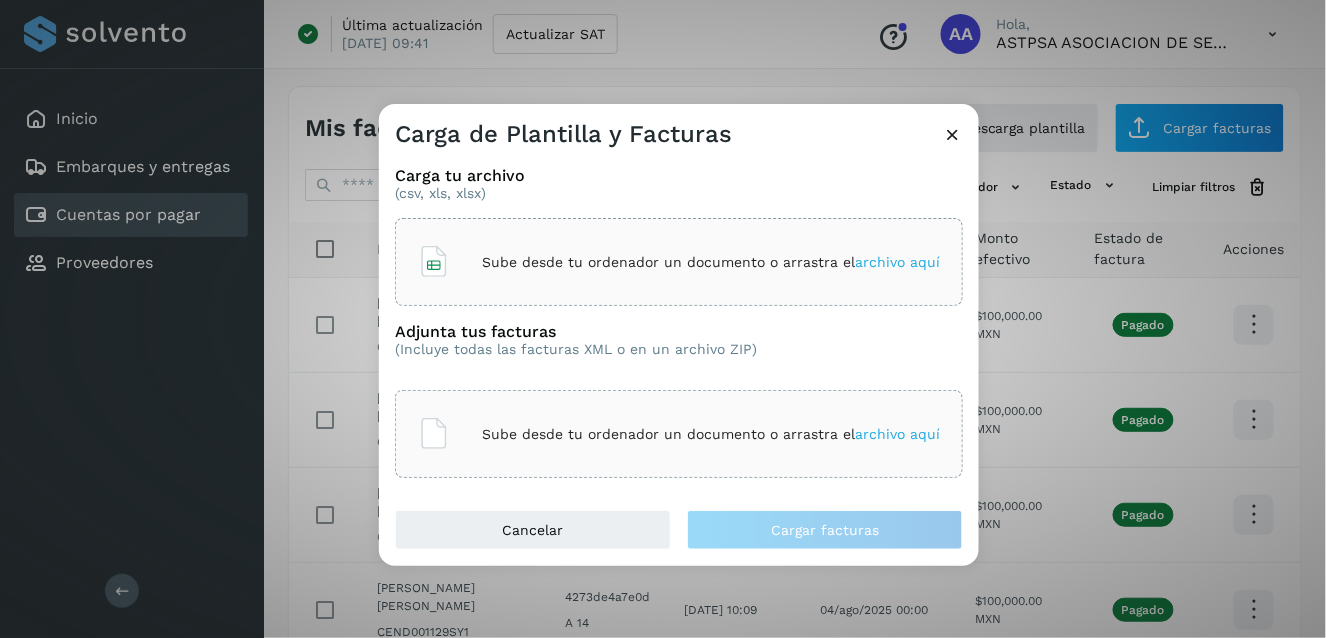 click on "Sube desde tu ordenador un documento o arrastra el  archivo aquí" at bounding box center (711, 262) 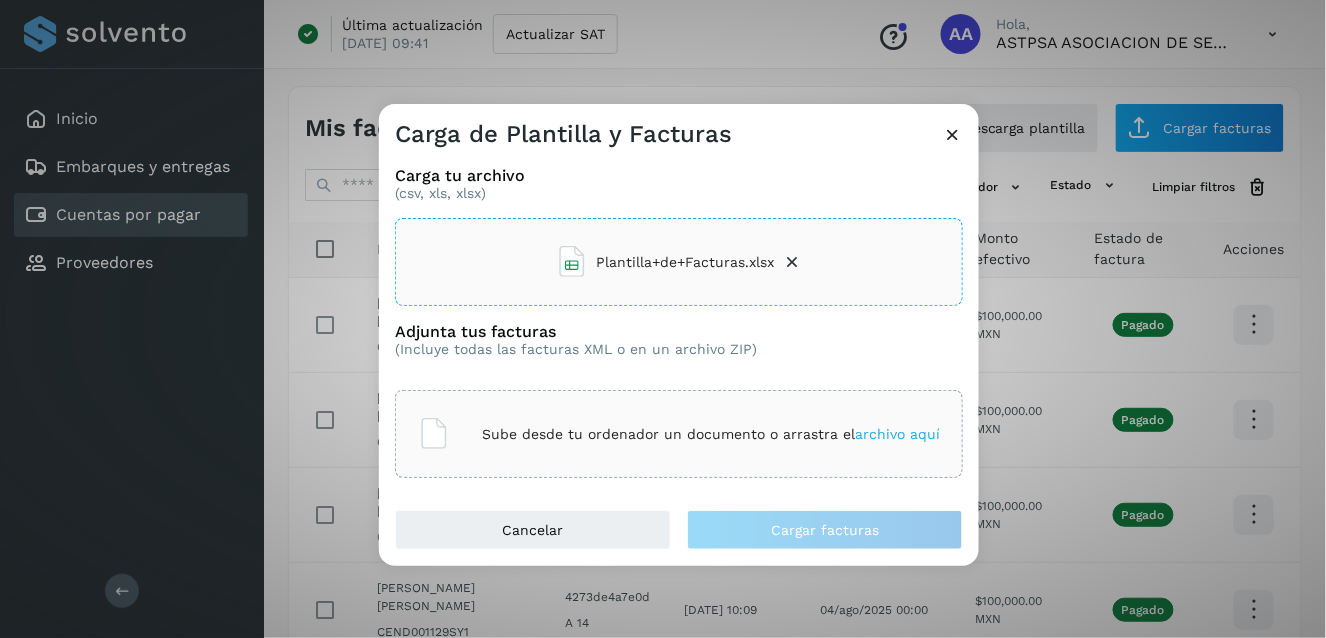 click on "Sube desde tu ordenador un documento o arrastra el  archivo aquí" at bounding box center [711, 434] 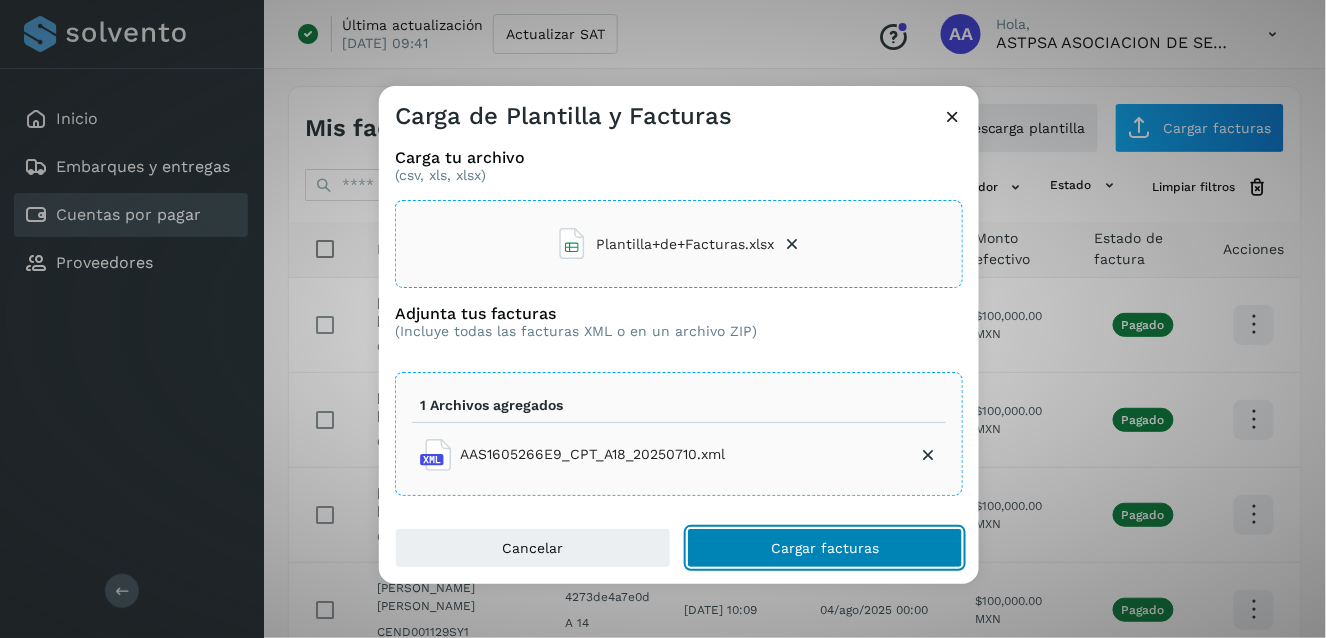 click on "Cargar facturas" 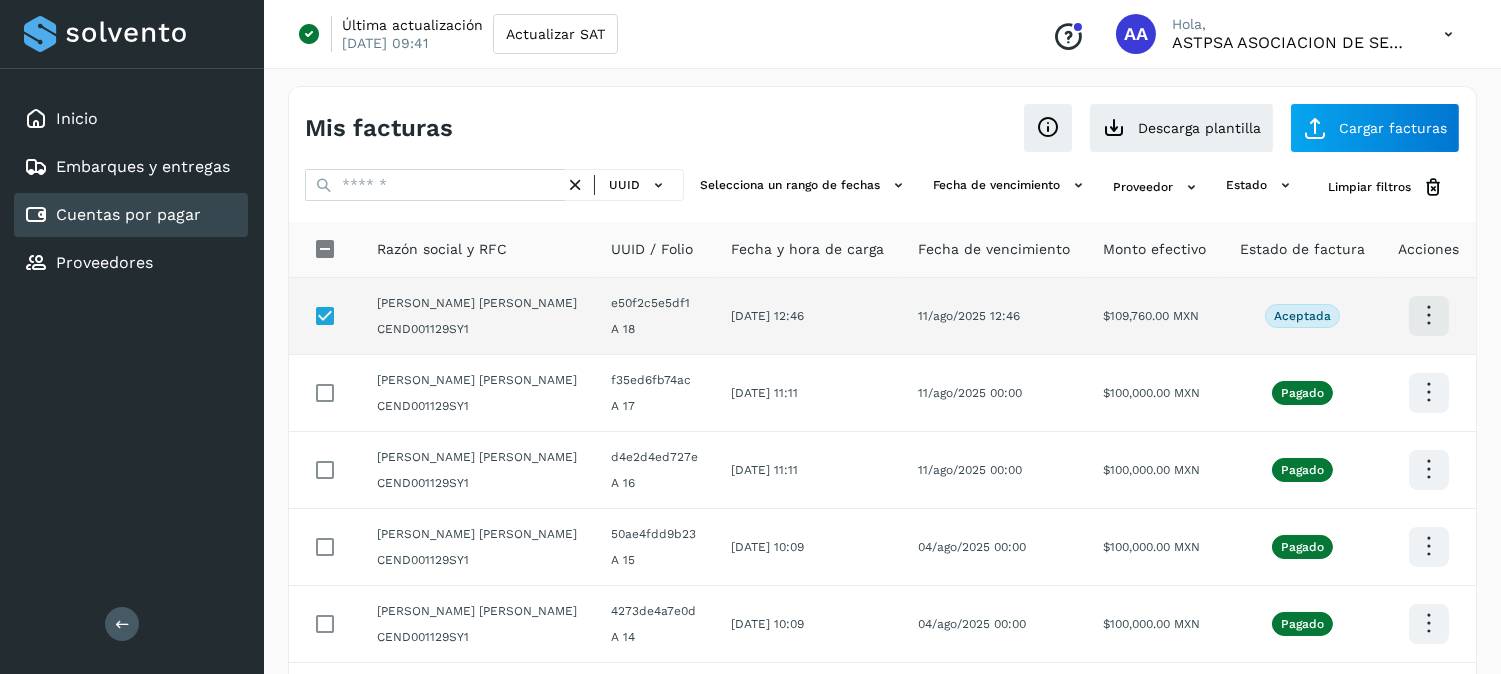click at bounding box center (1429, 315) 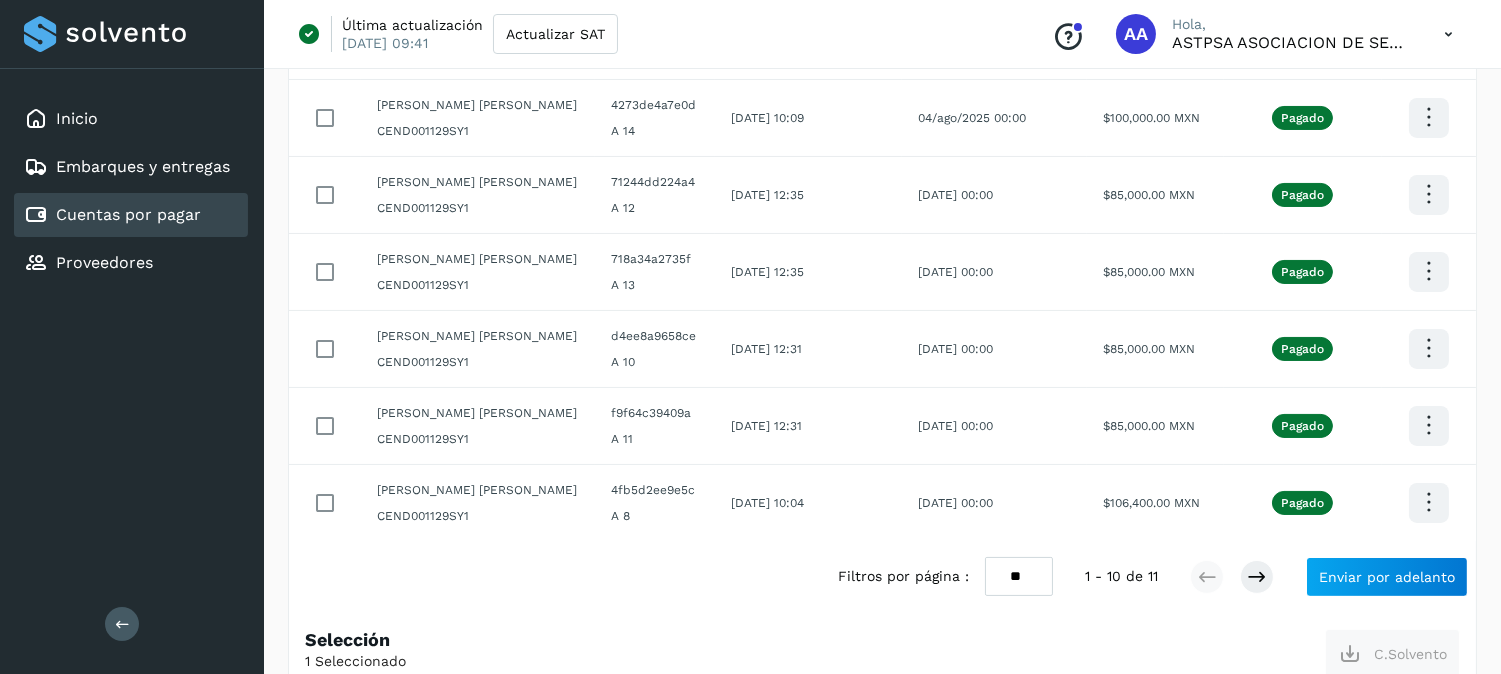 scroll, scrollTop: 552, scrollLeft: 0, axis: vertical 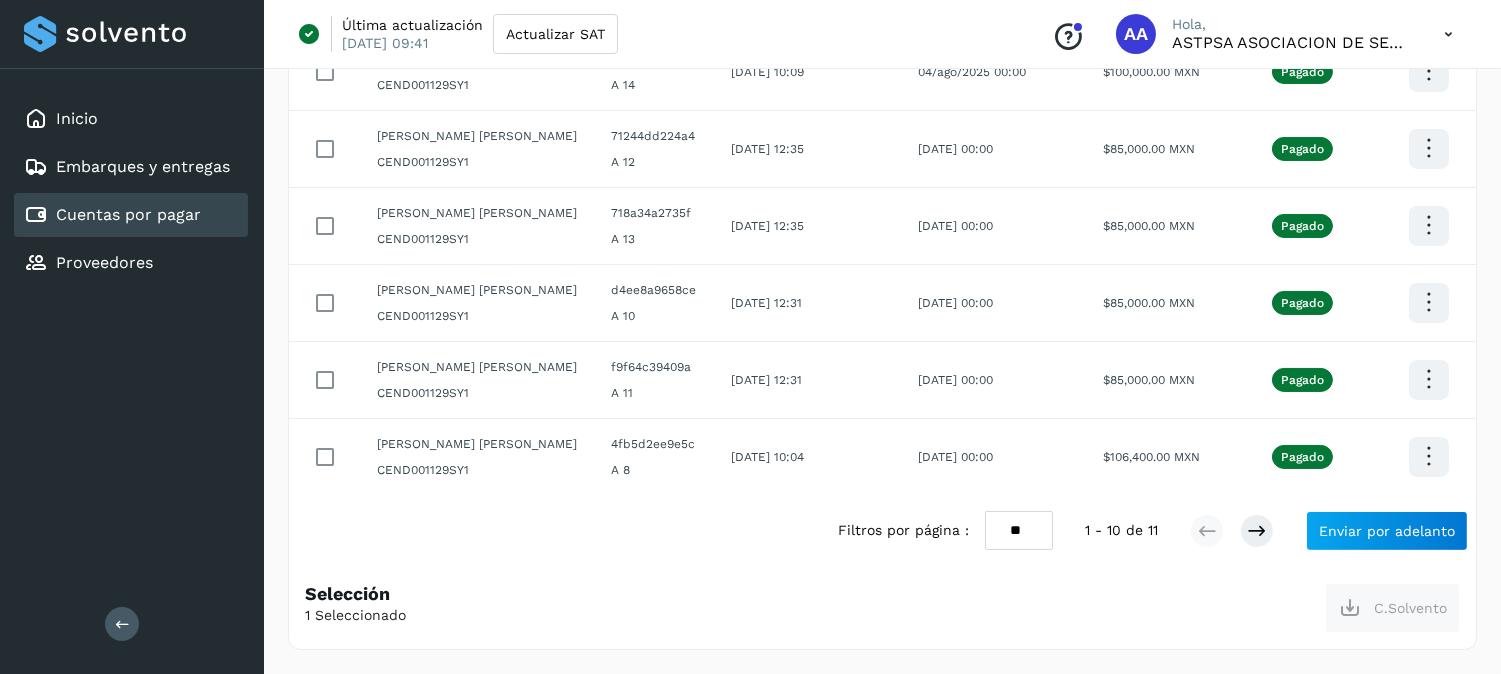 click at bounding box center (750, 337) 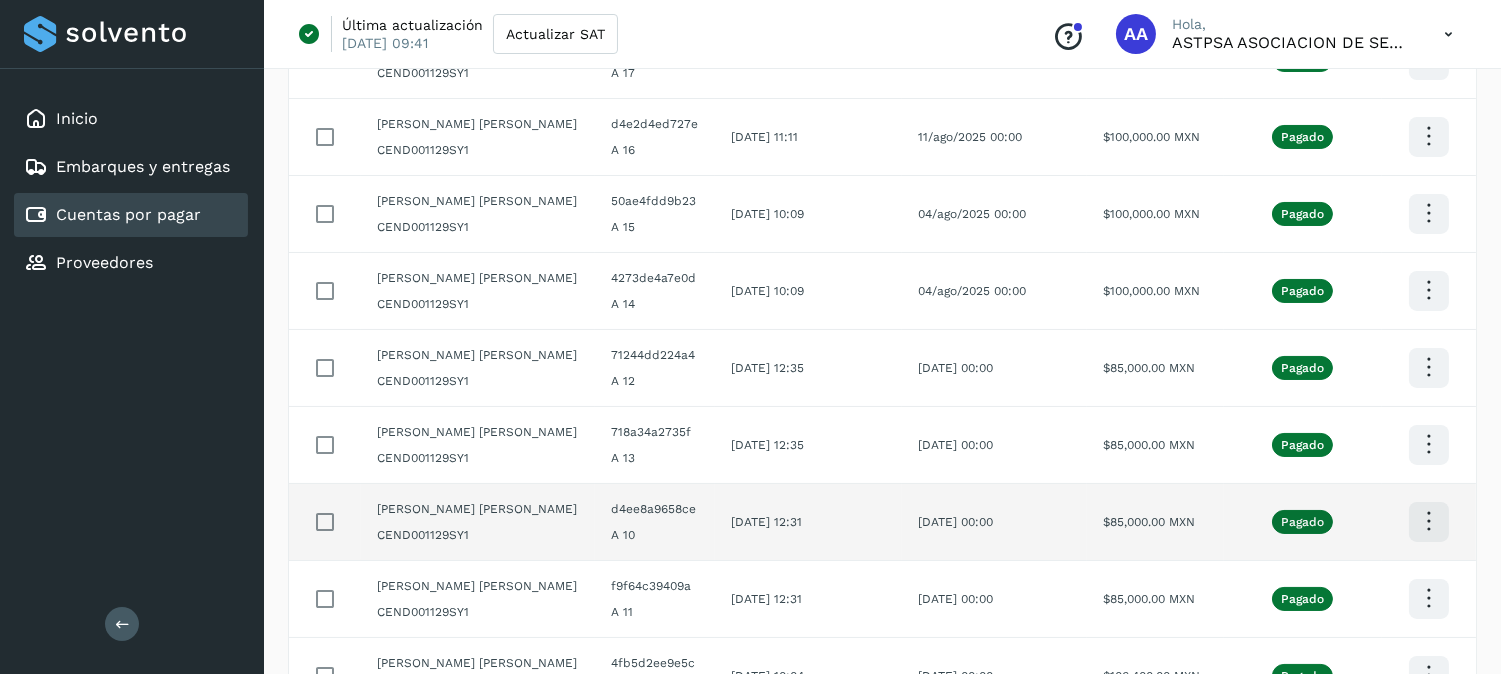 scroll, scrollTop: 552, scrollLeft: 0, axis: vertical 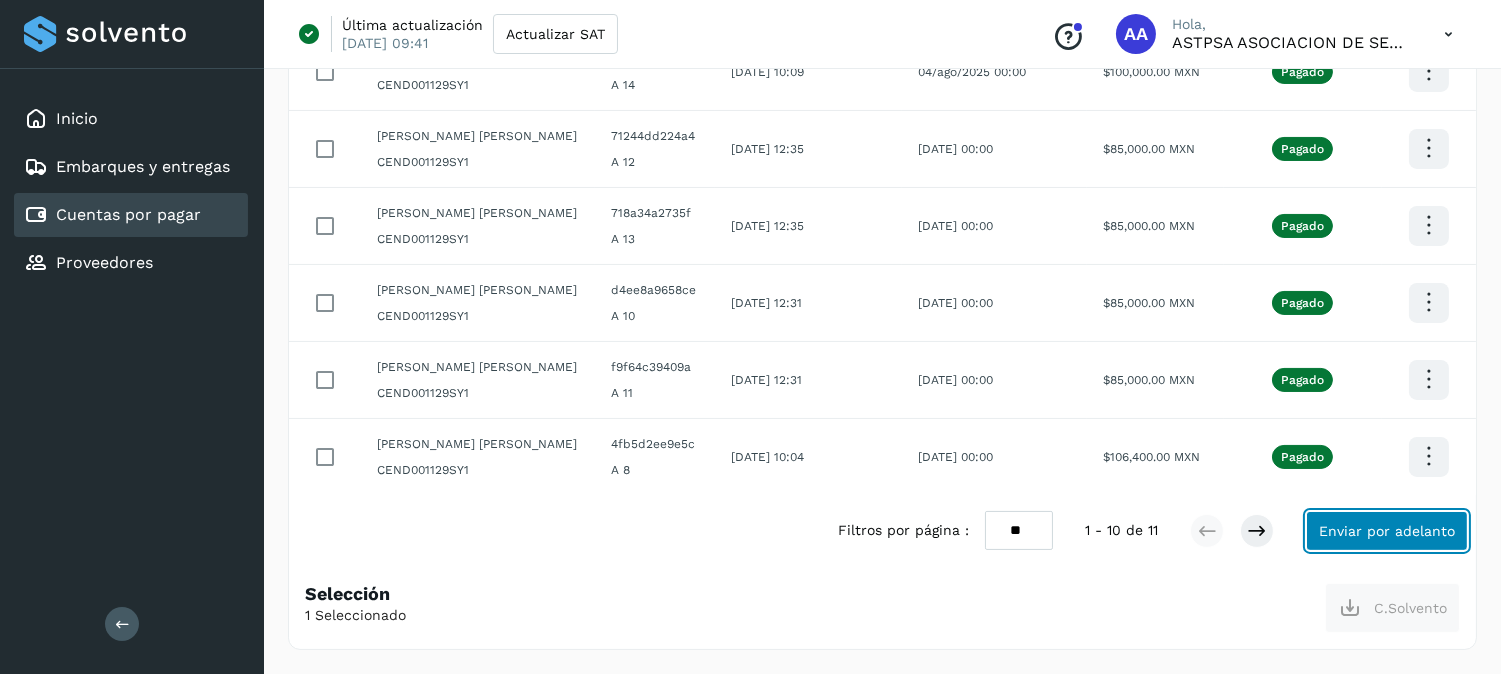 click on "Enviar por adelanto" 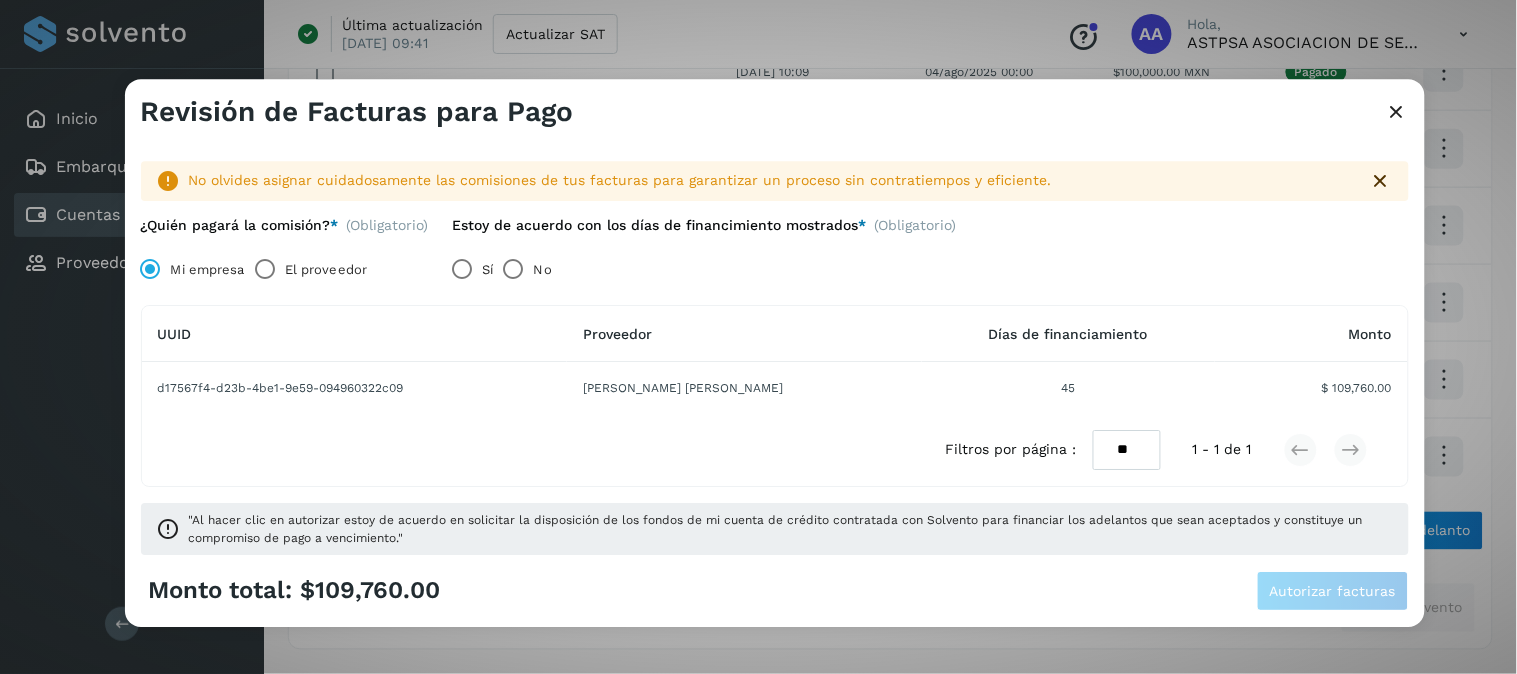 click at bounding box center [1381, 181] 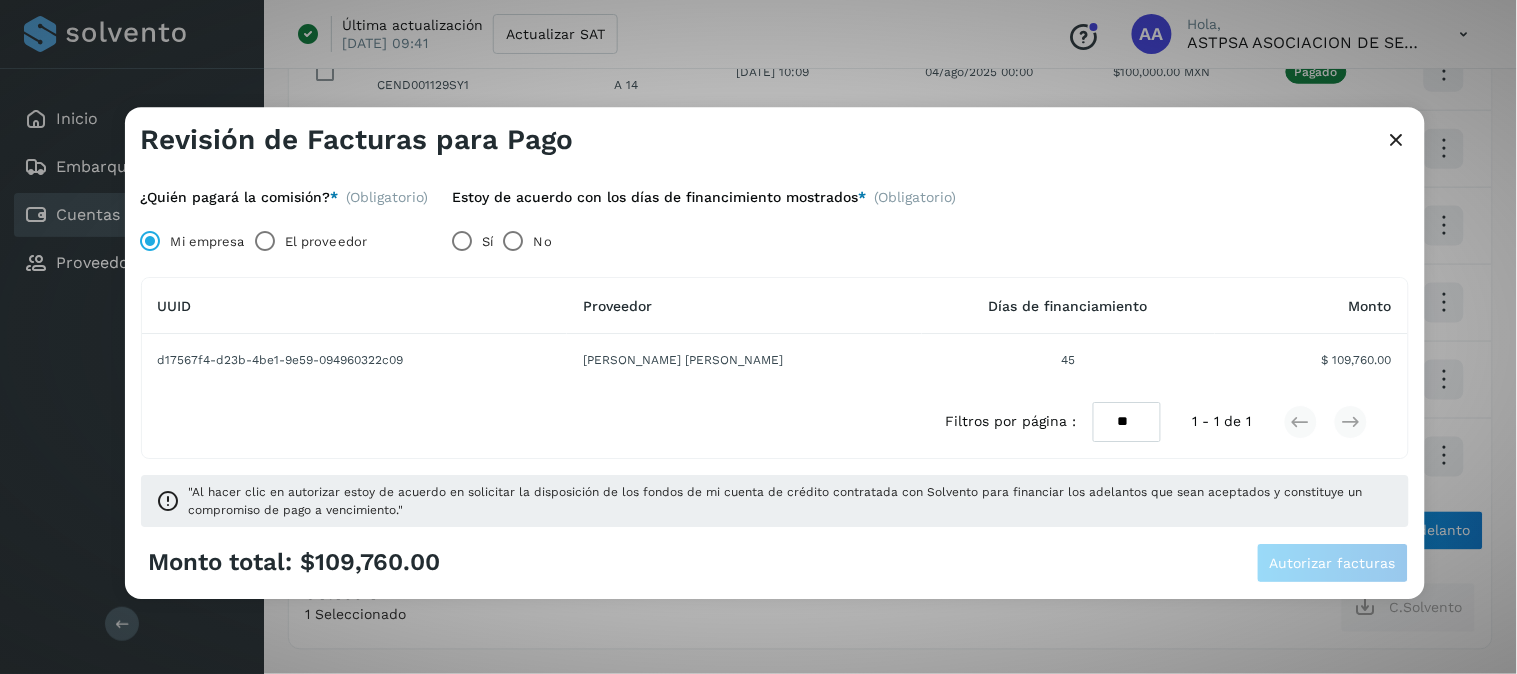 click on "Estoy de acuerdo con los días de financimiento mostrados  * (Obligatorio)" at bounding box center [709, 201] 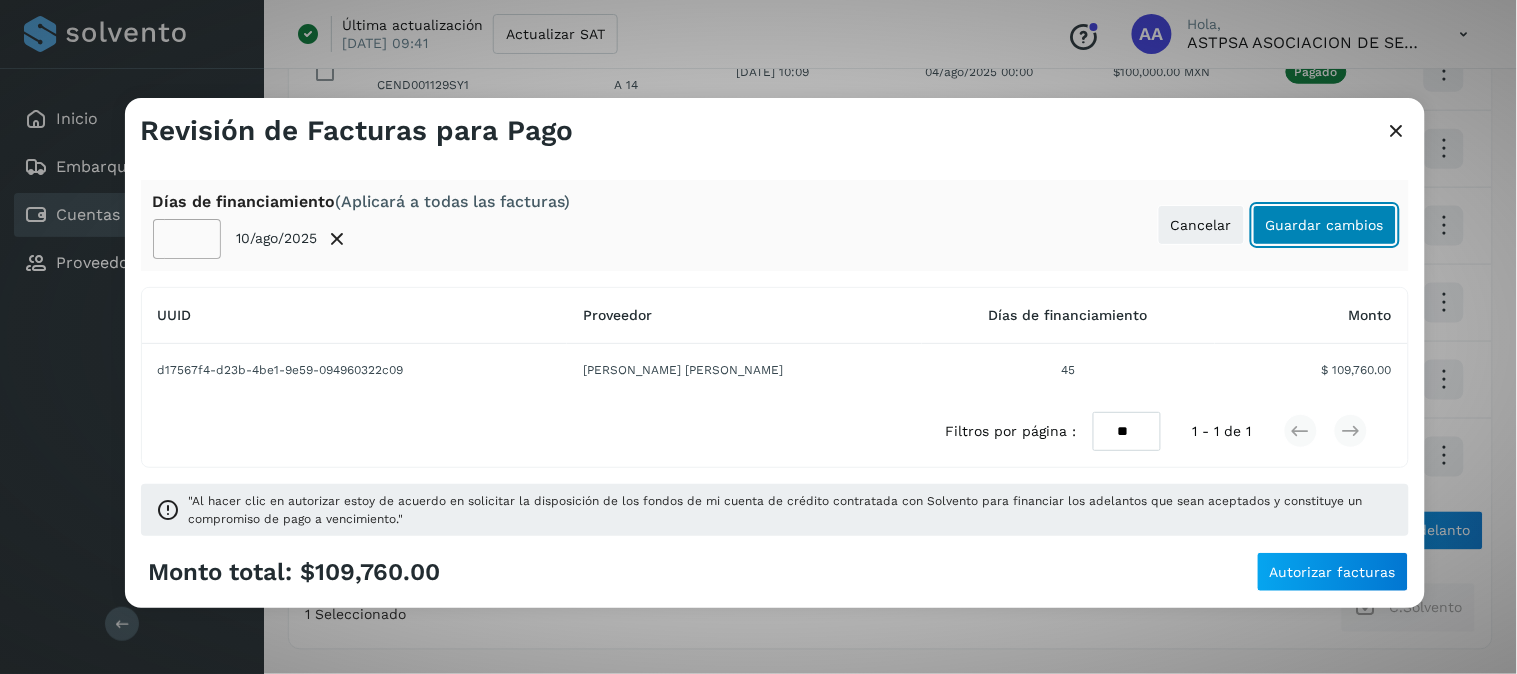 click on "Guardar cambios" 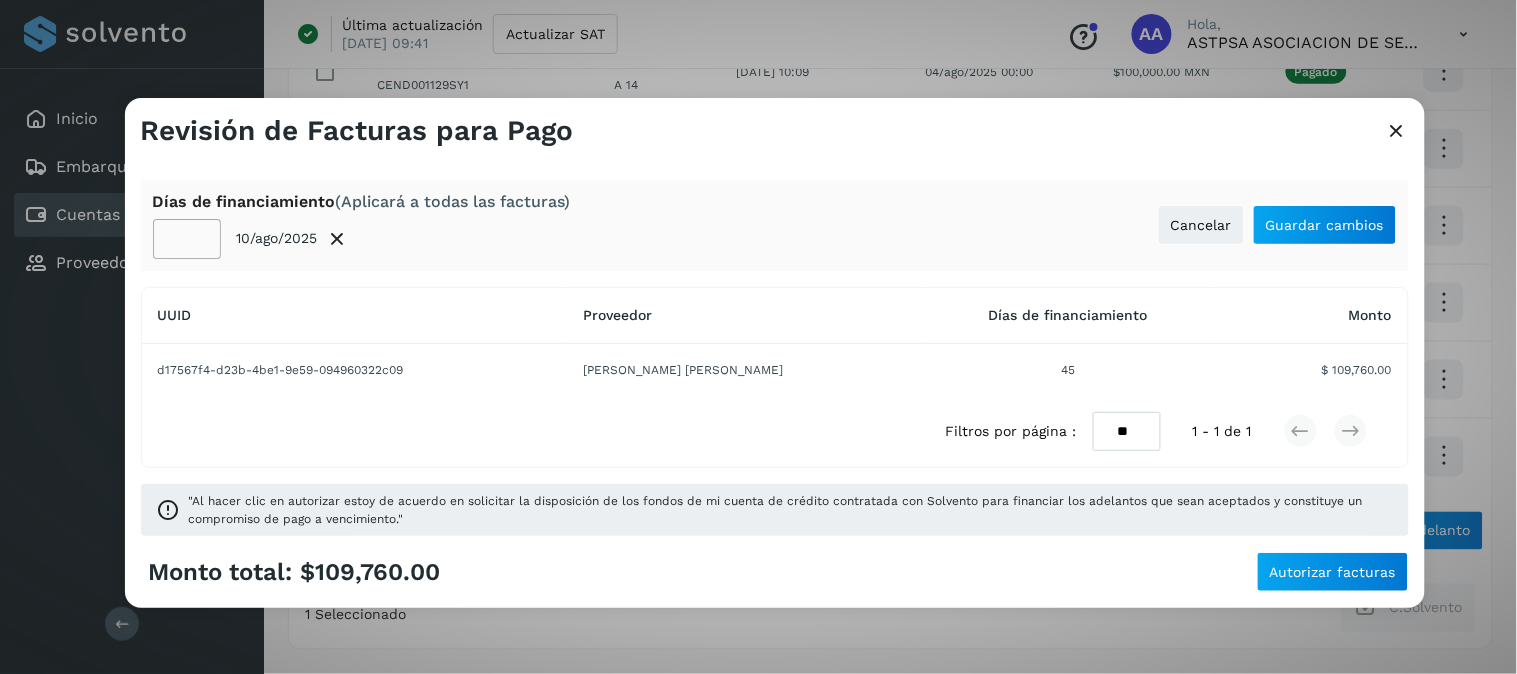 click on "45" 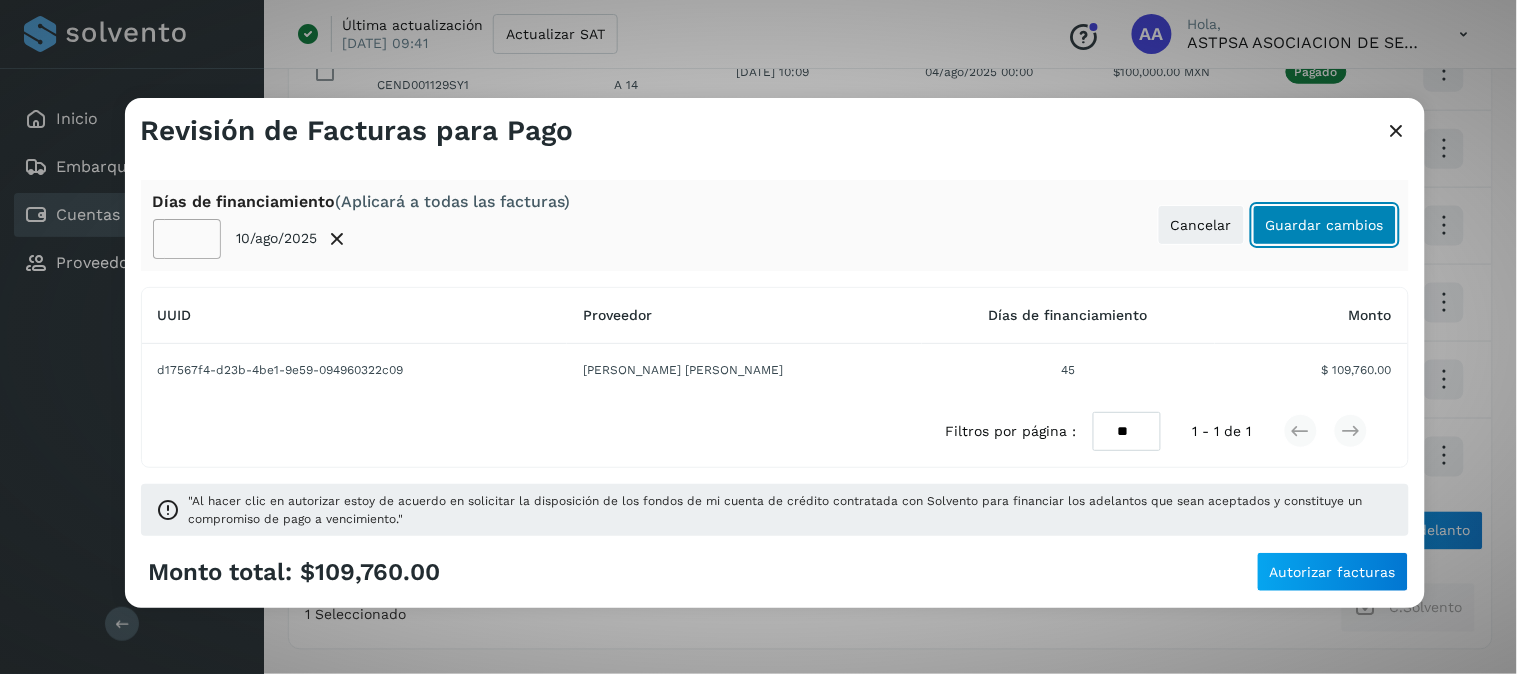 click on "Guardar cambios" 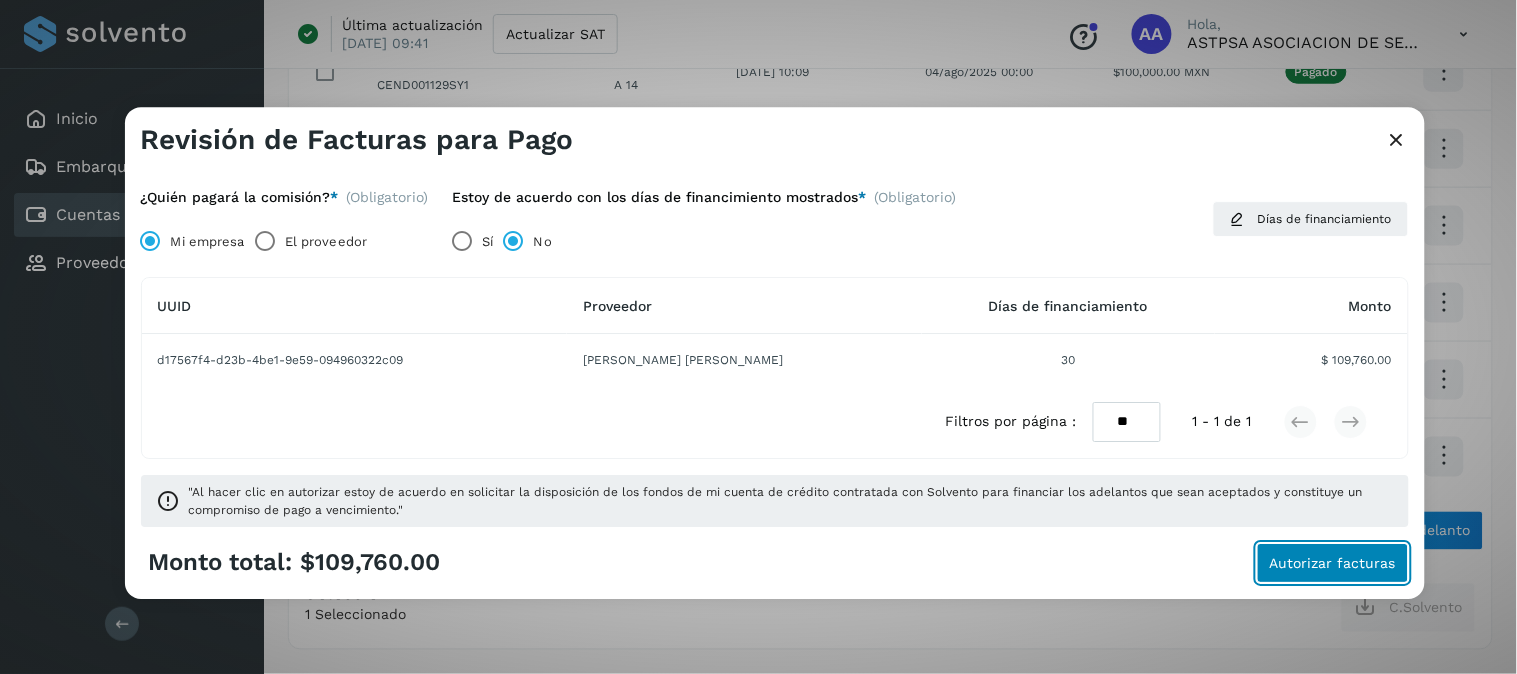 click on "Autorizar facturas" 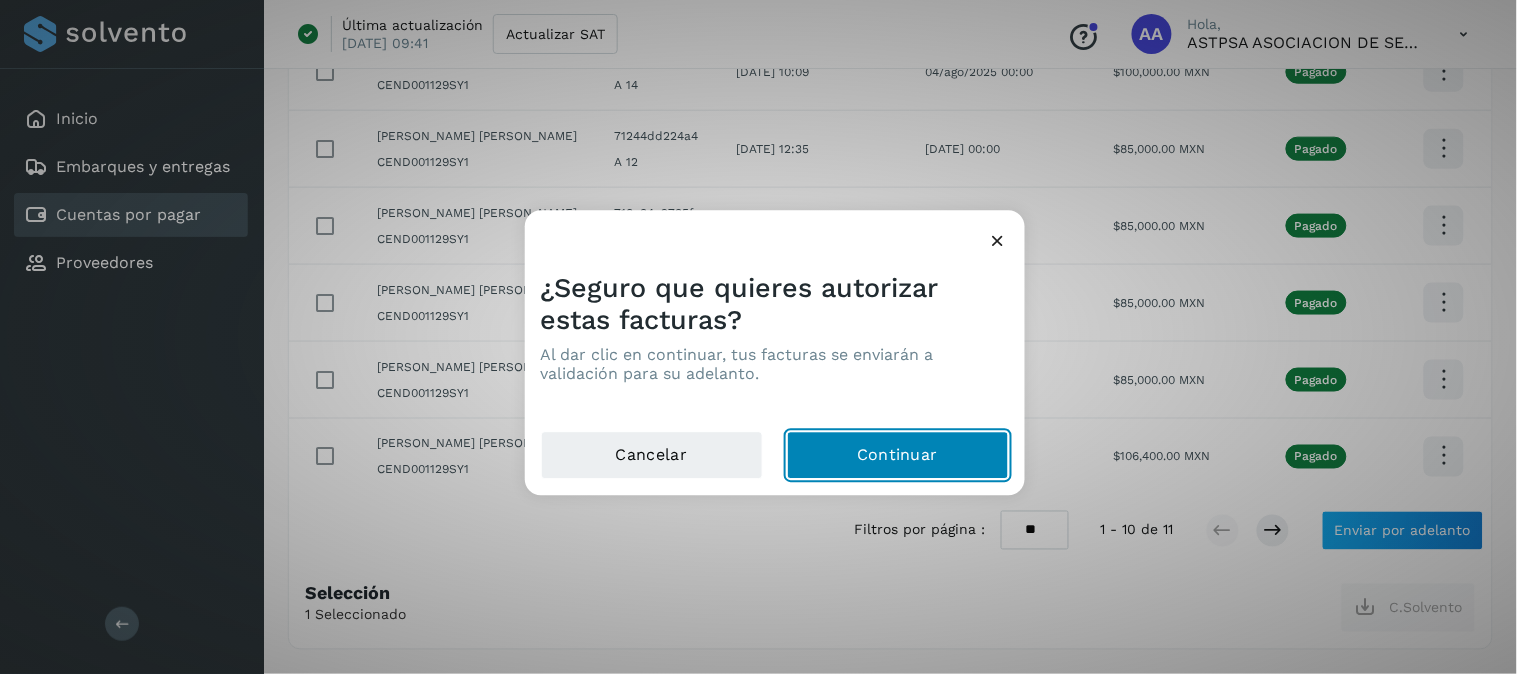 click on "Continuar" 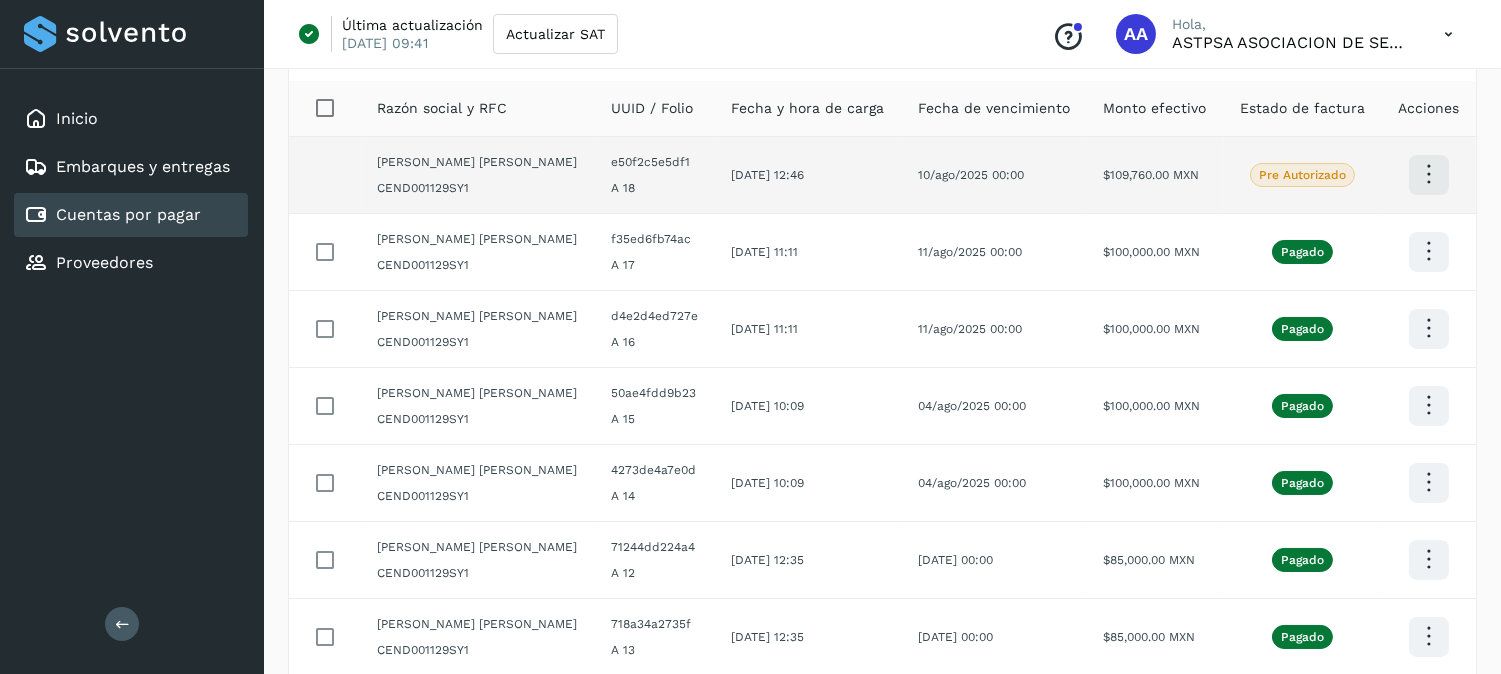 scroll, scrollTop: 0, scrollLeft: 0, axis: both 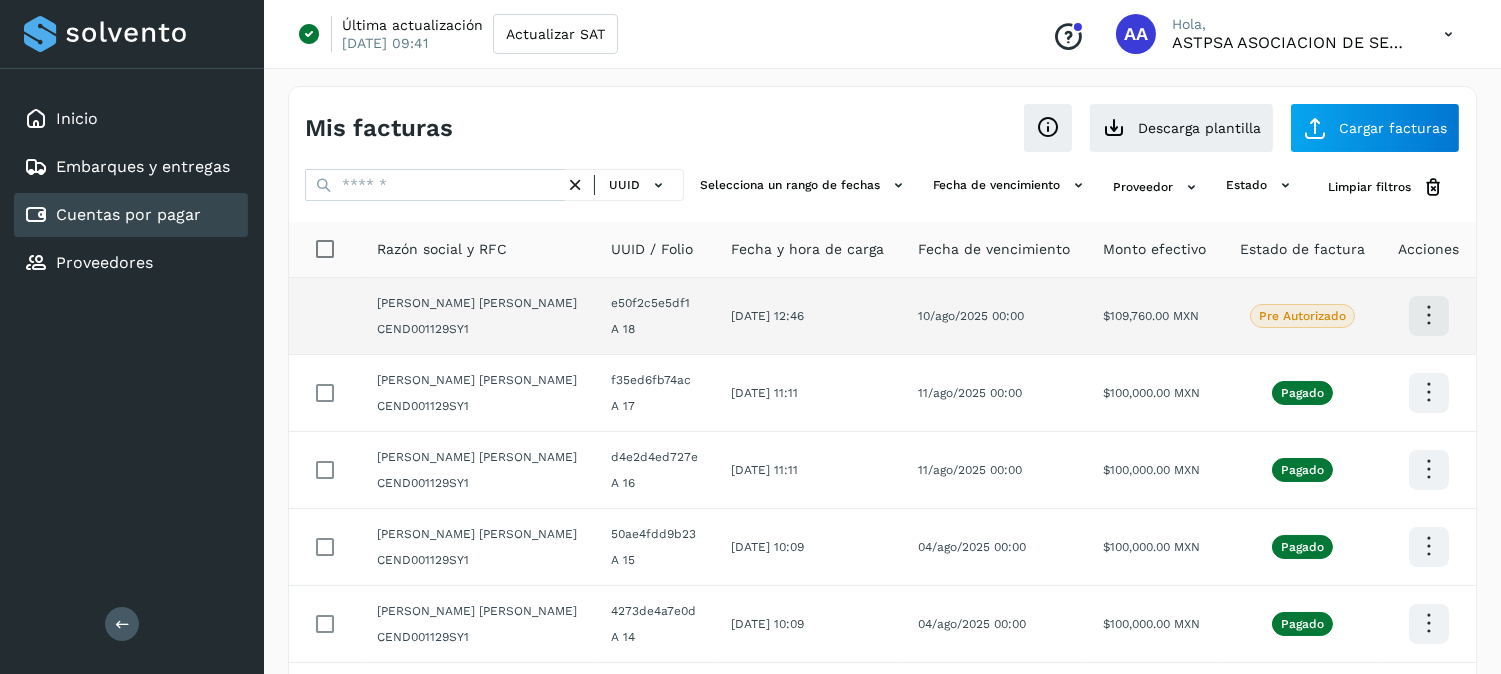 click on "Mis facturas" at bounding box center (594, 128) 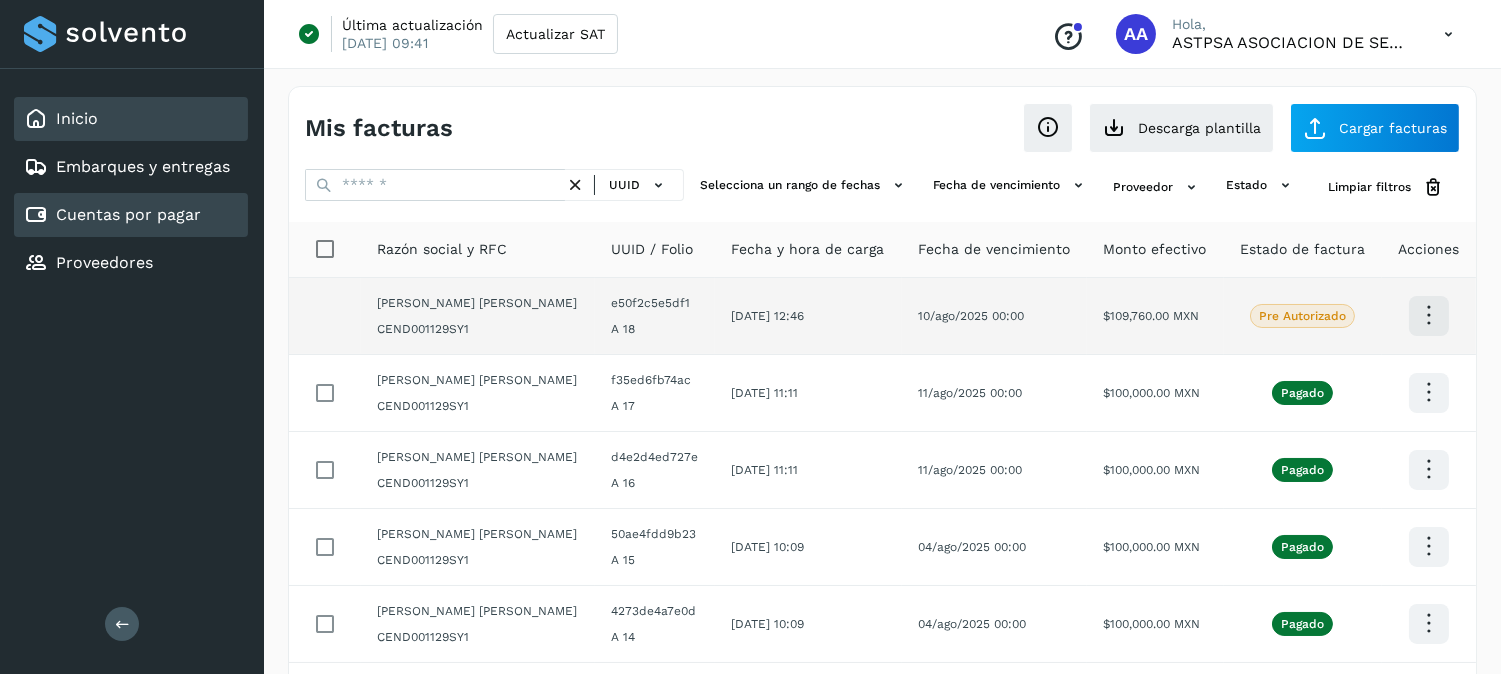 click on "Inicio" 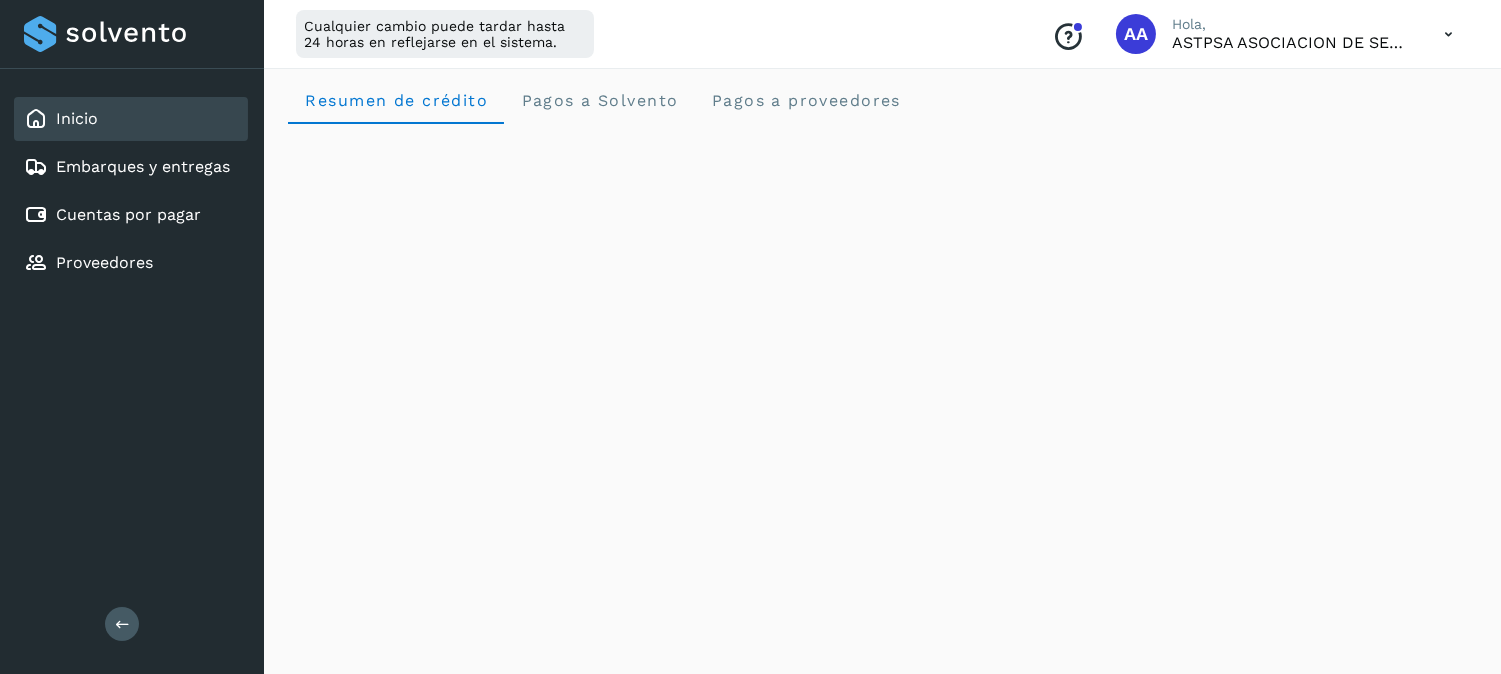 scroll, scrollTop: 0, scrollLeft: 0, axis: both 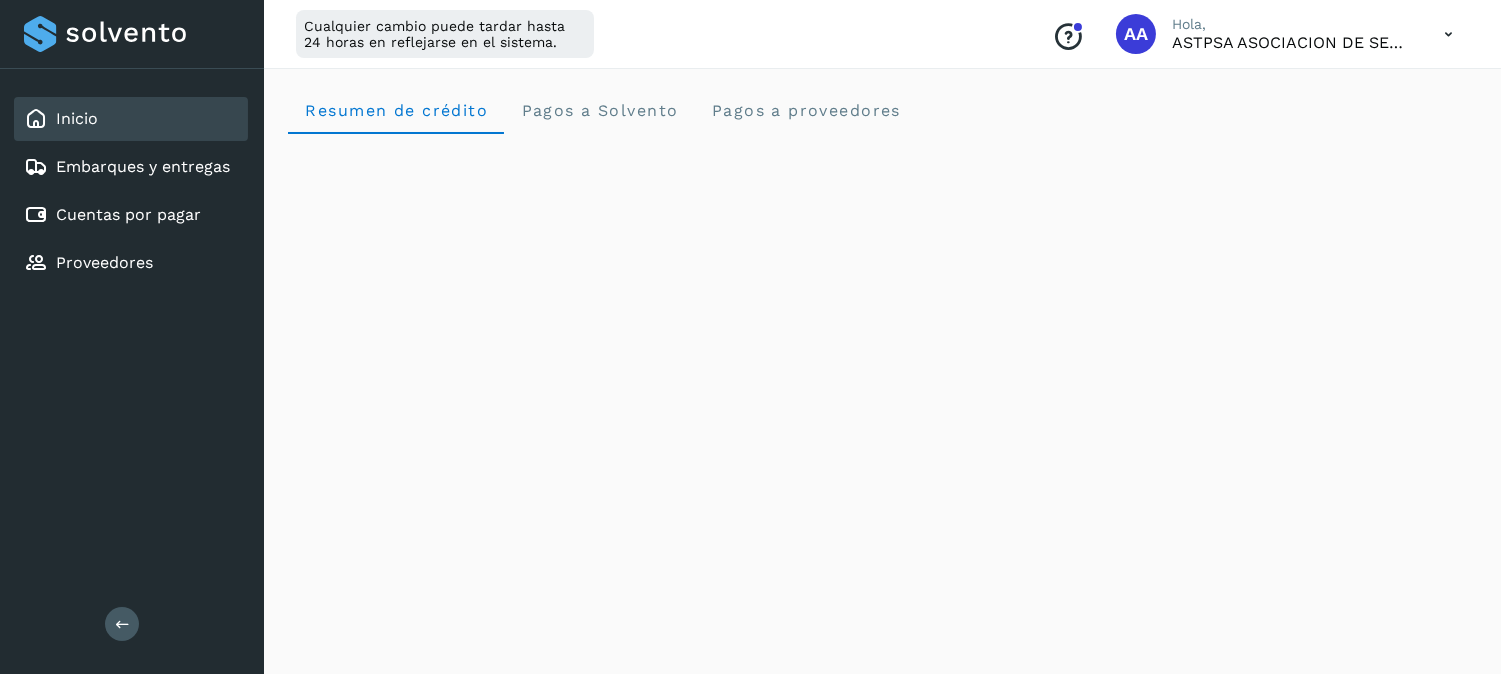 click on "Inicio" 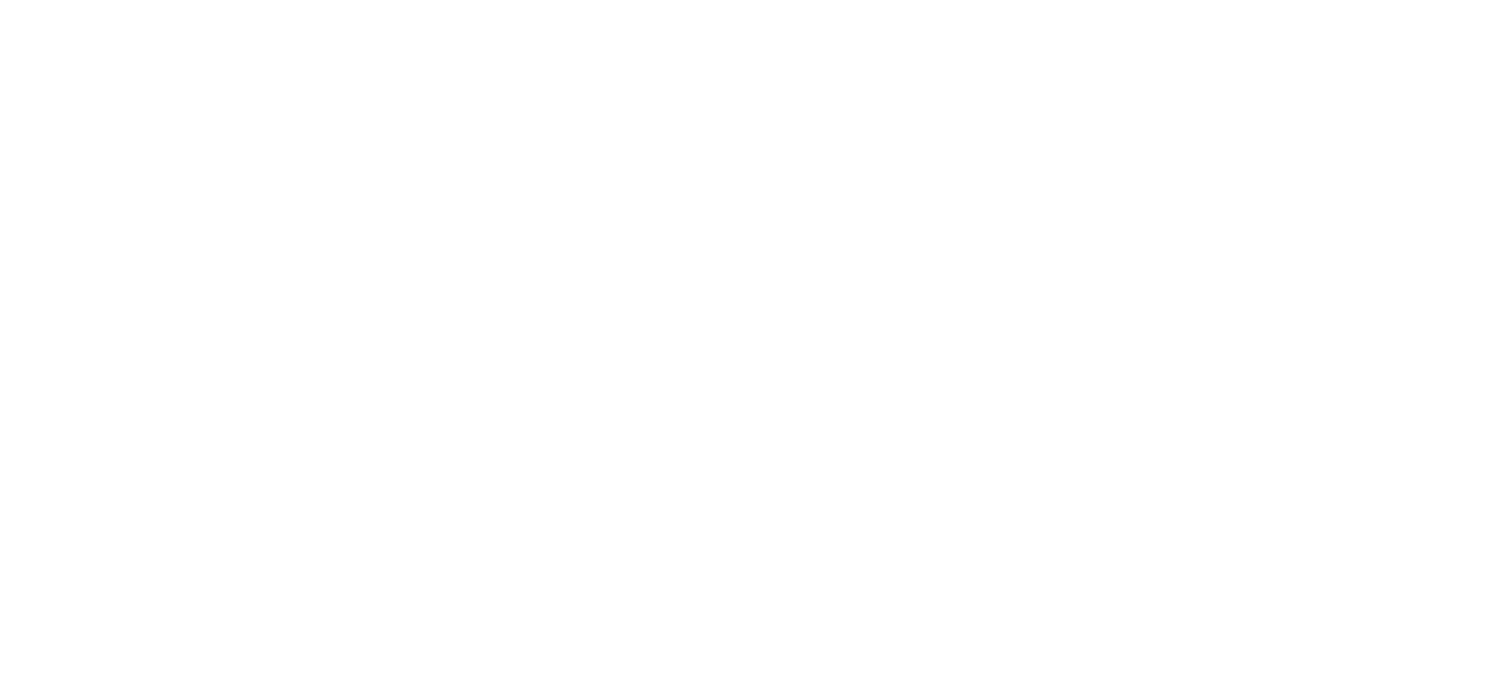 scroll, scrollTop: 0, scrollLeft: 0, axis: both 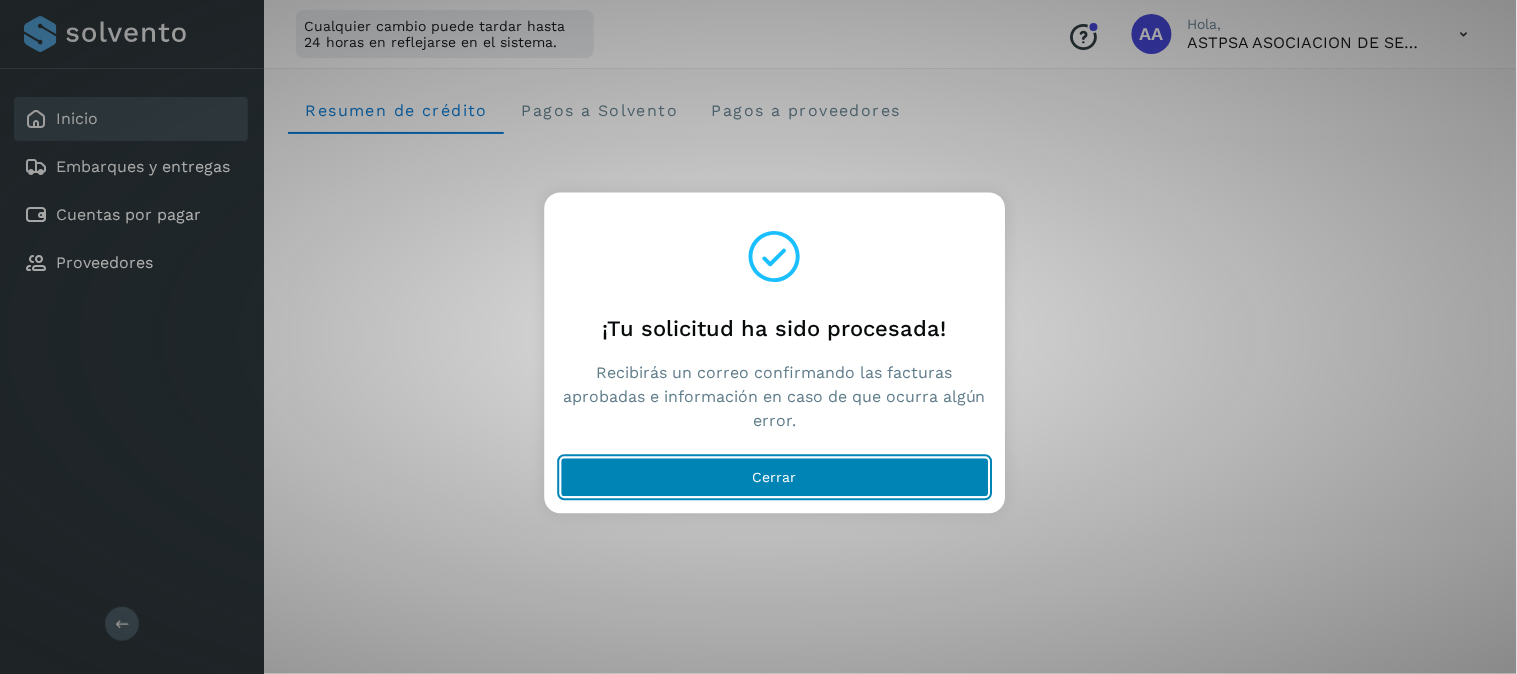 click on "Cerrar" 